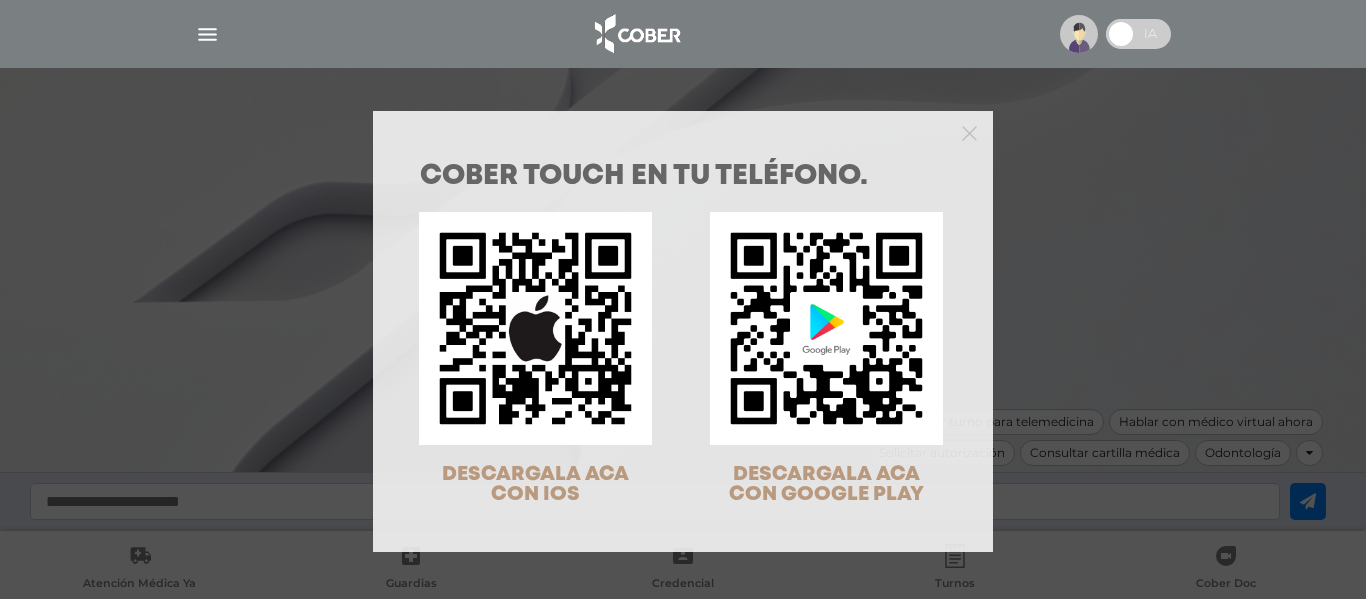 scroll, scrollTop: 0, scrollLeft: 0, axis: both 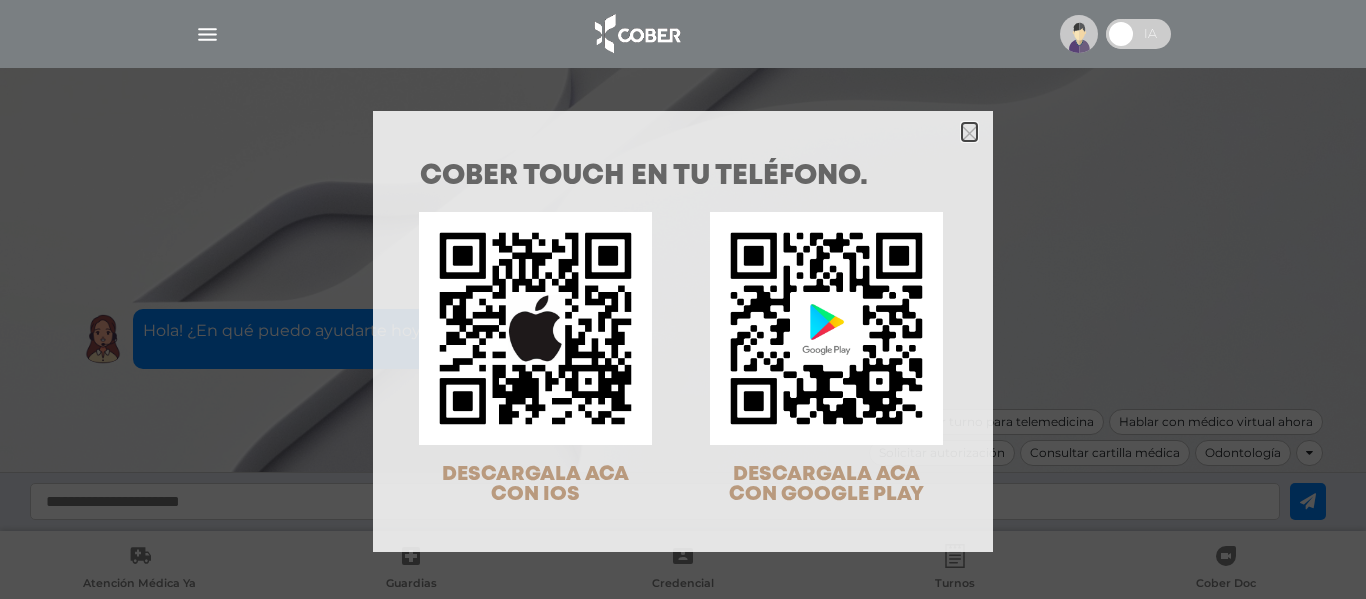 click at bounding box center (969, 133) 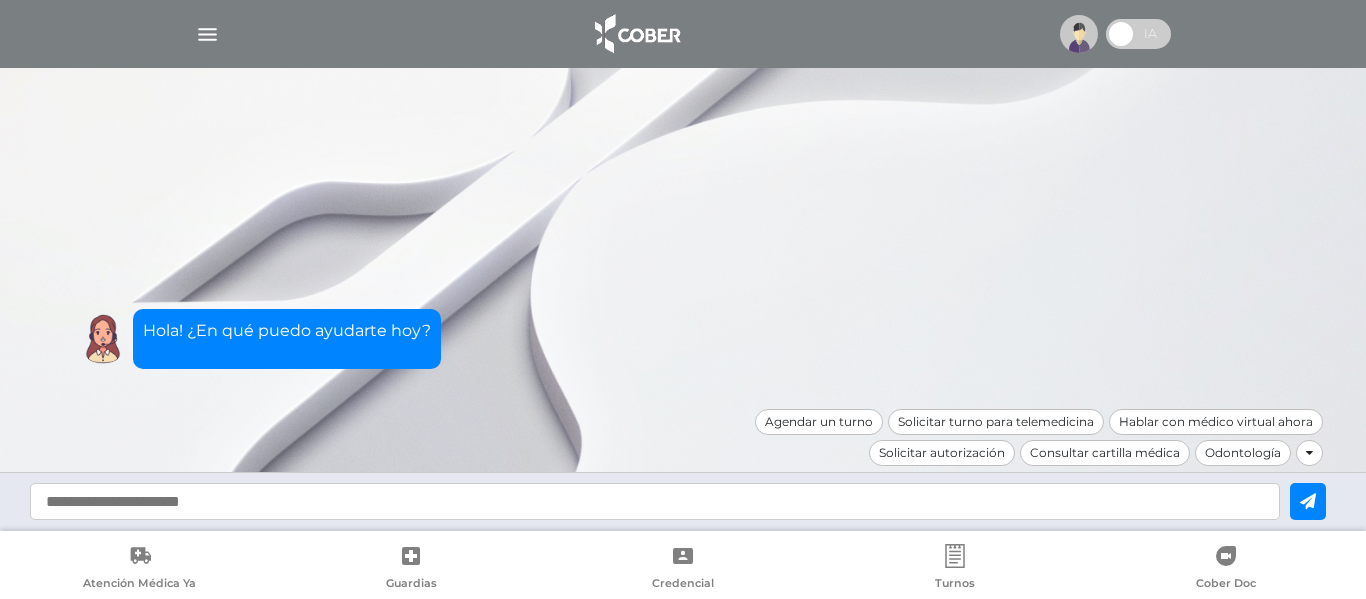 click at bounding box center (207, 34) 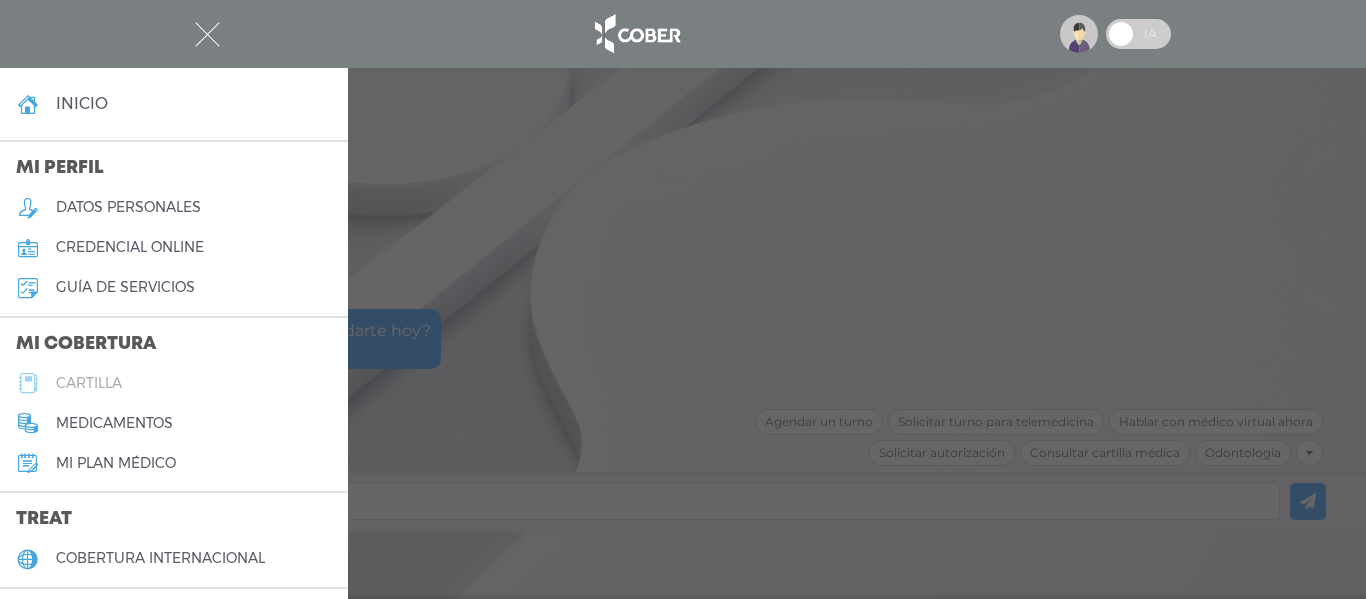 click on "cartilla" at bounding box center [89, 383] 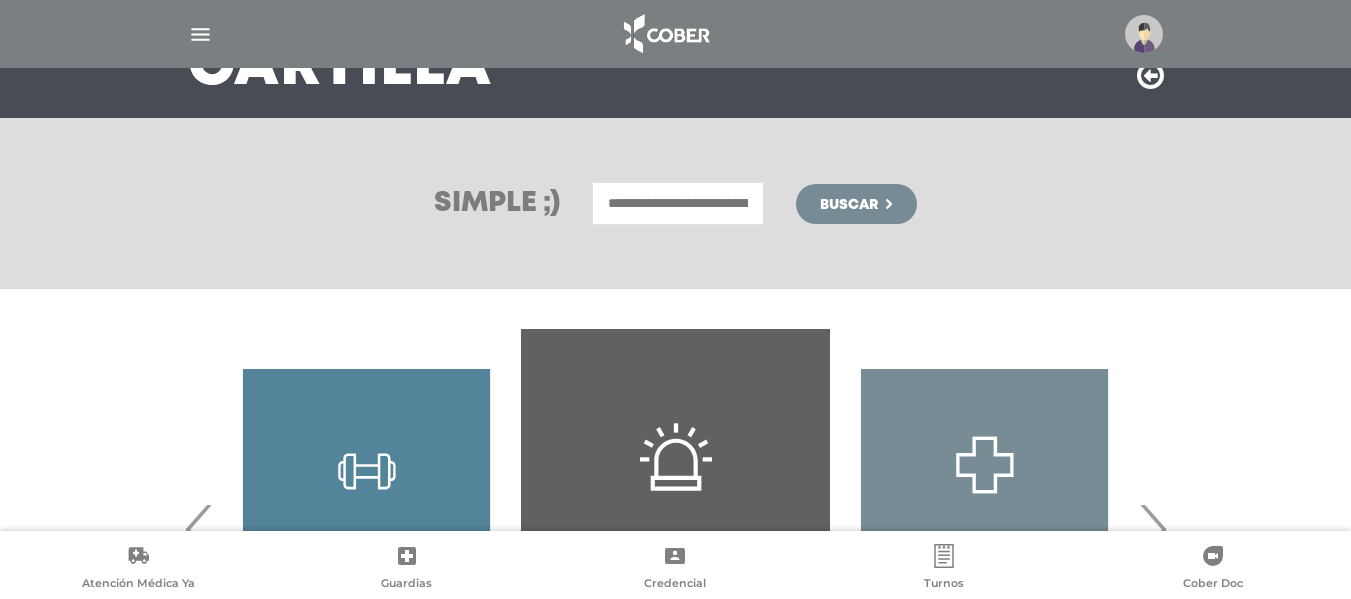 scroll, scrollTop: 192, scrollLeft: 0, axis: vertical 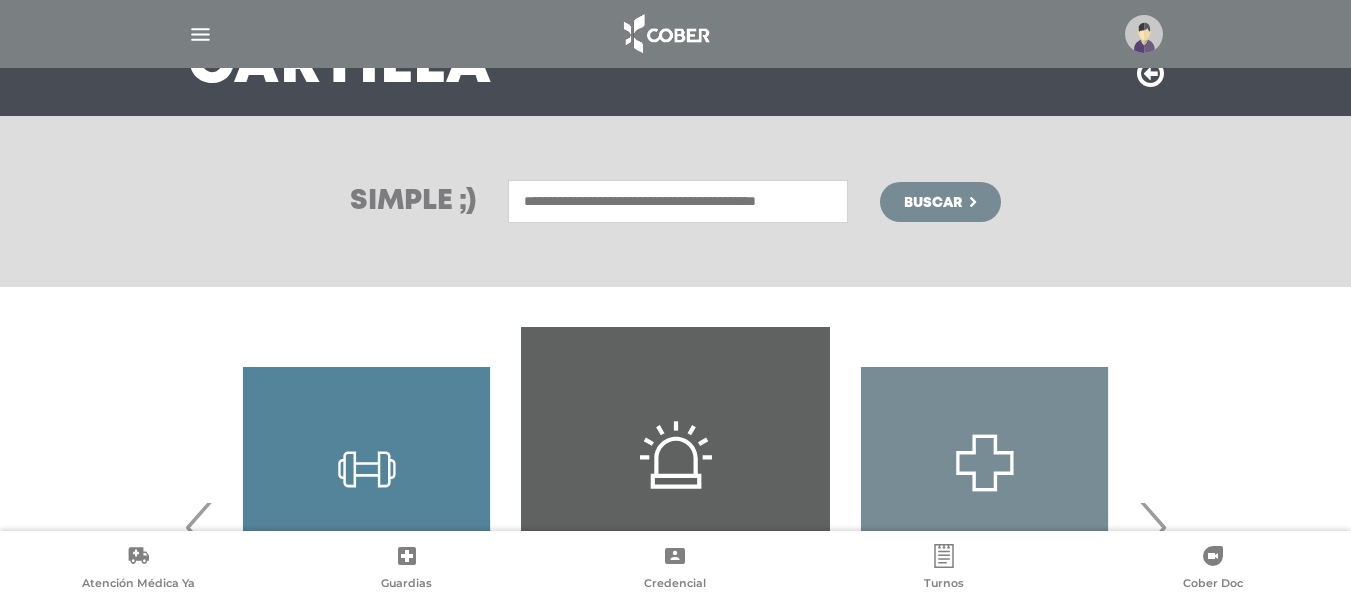 click at bounding box center [678, 201] 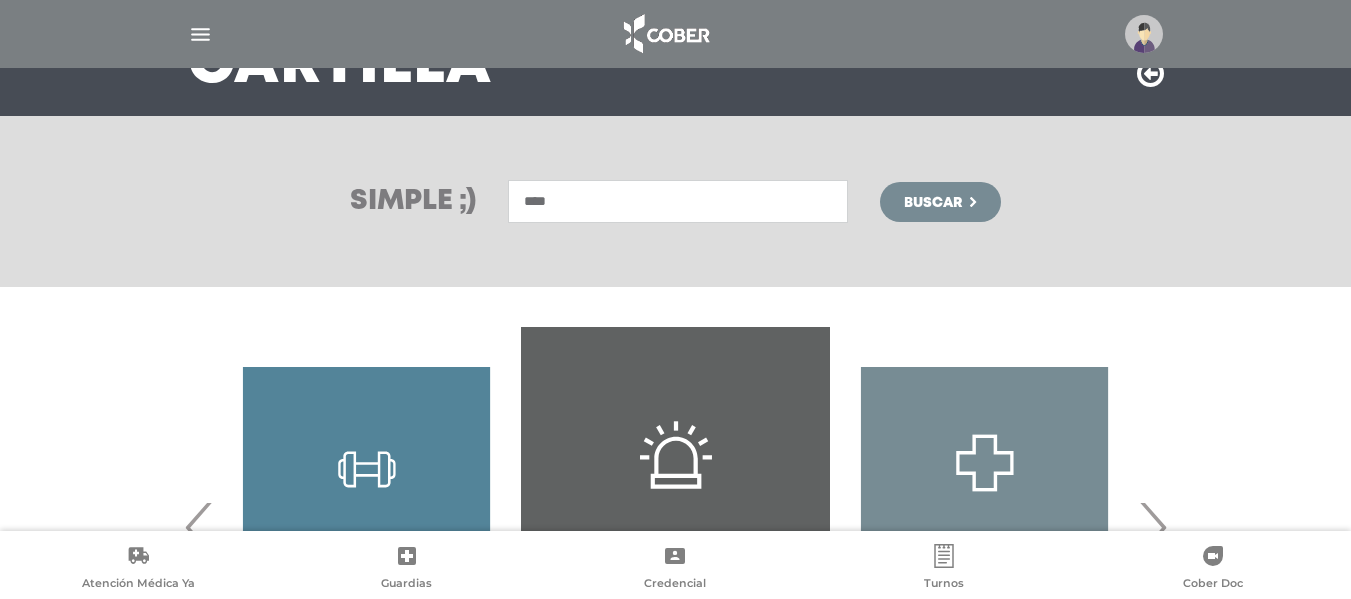 type on "****" 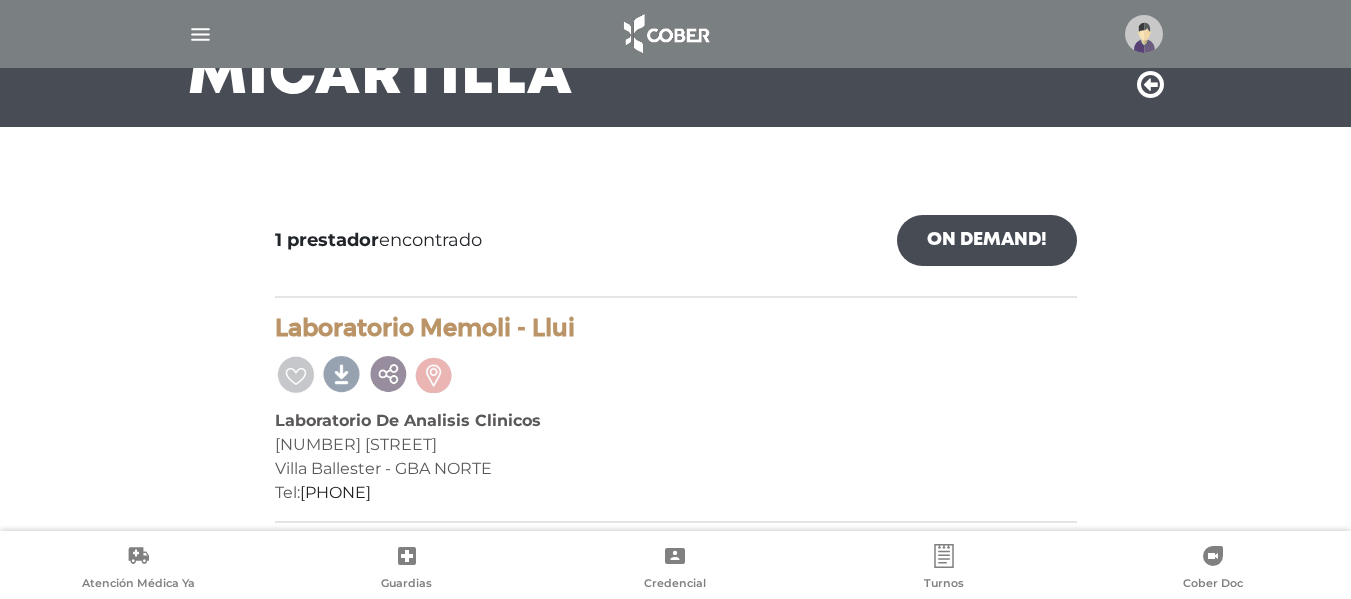 scroll, scrollTop: 189, scrollLeft: 0, axis: vertical 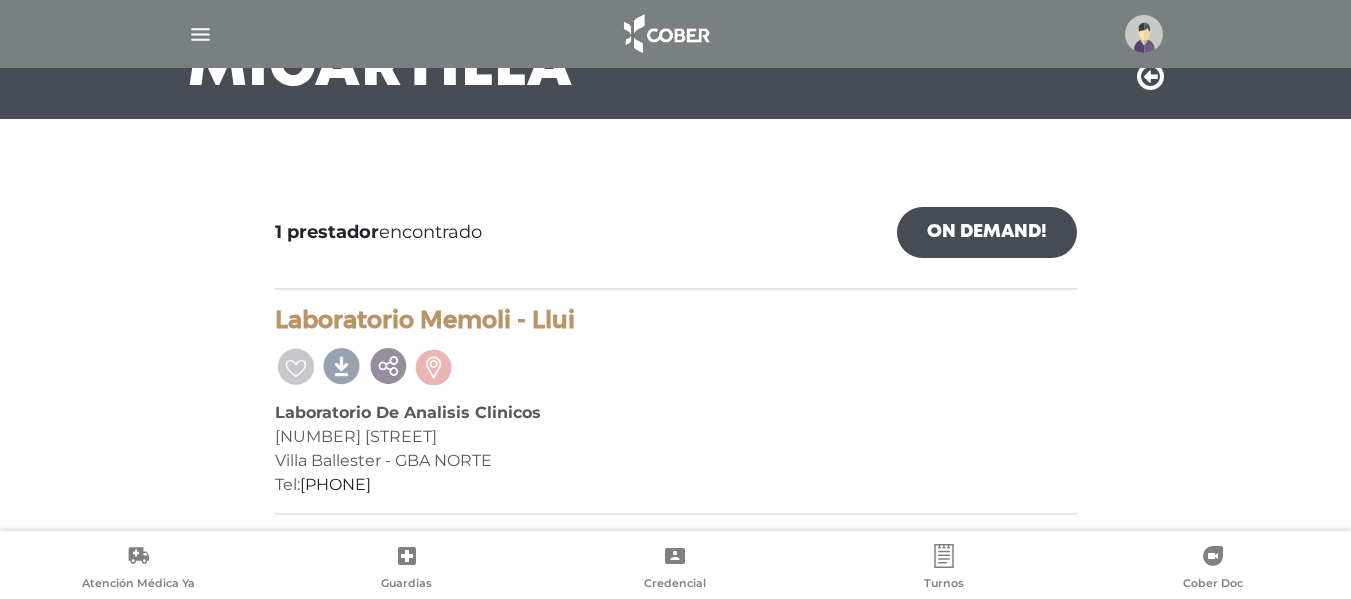 click at bounding box center (1150, 77) 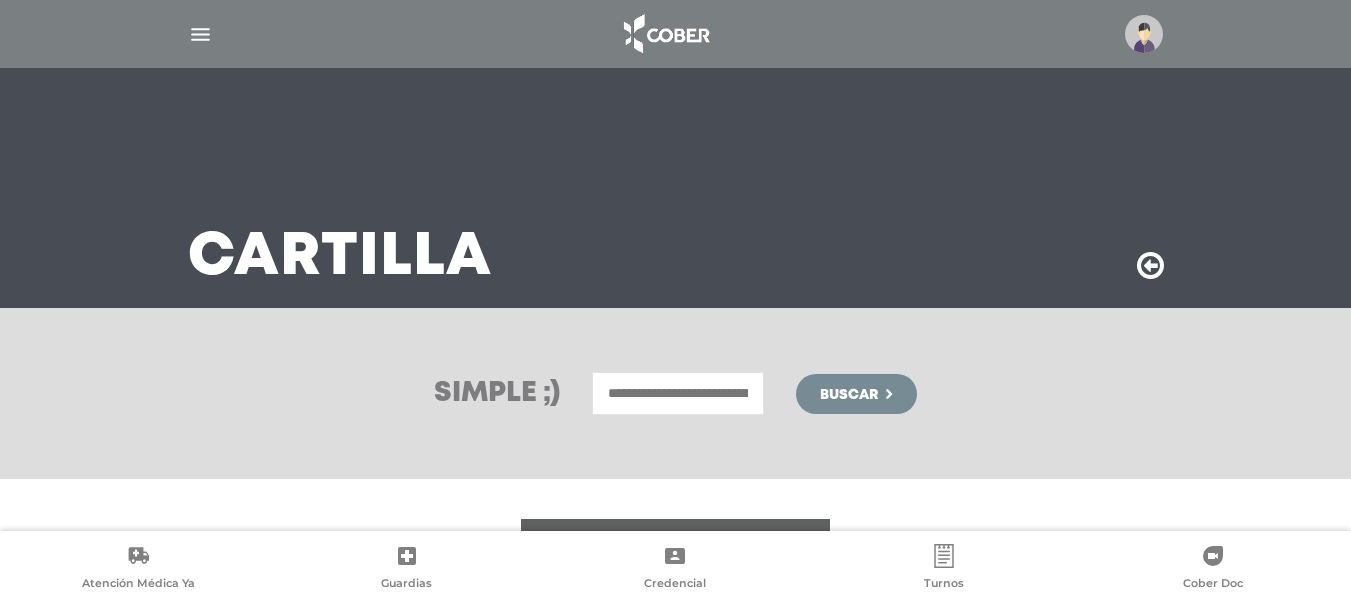 scroll, scrollTop: 0, scrollLeft: 0, axis: both 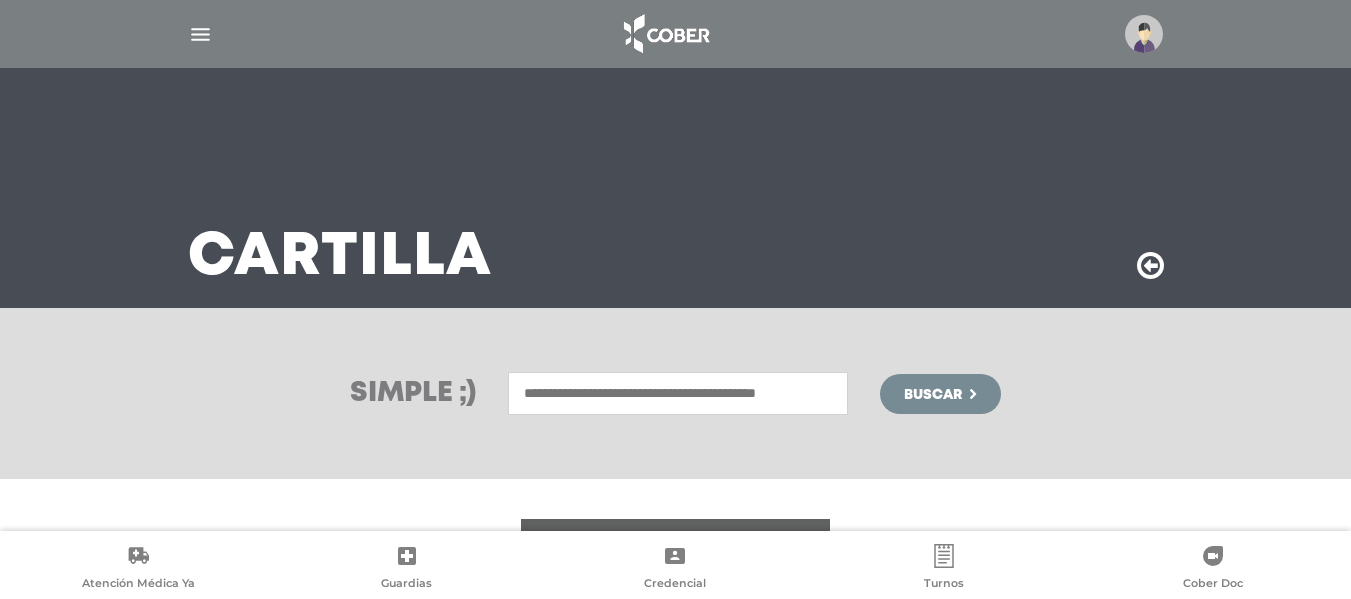 click at bounding box center (678, 393) 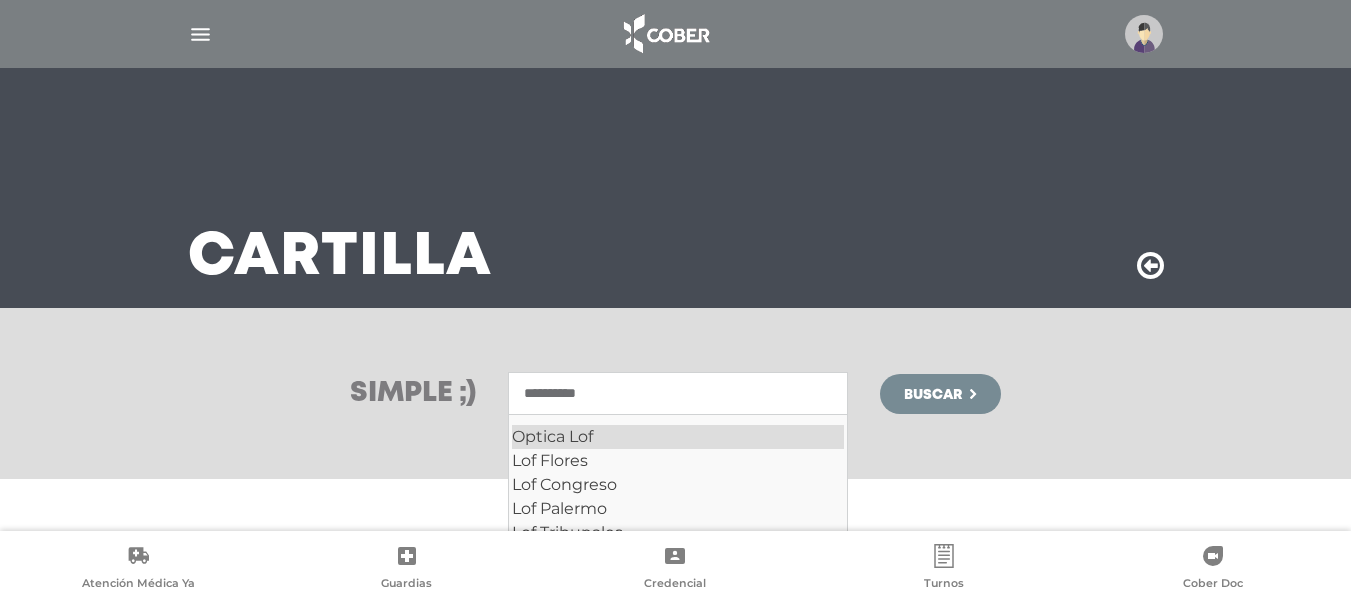 click on "Optica Lof" at bounding box center (678, 437) 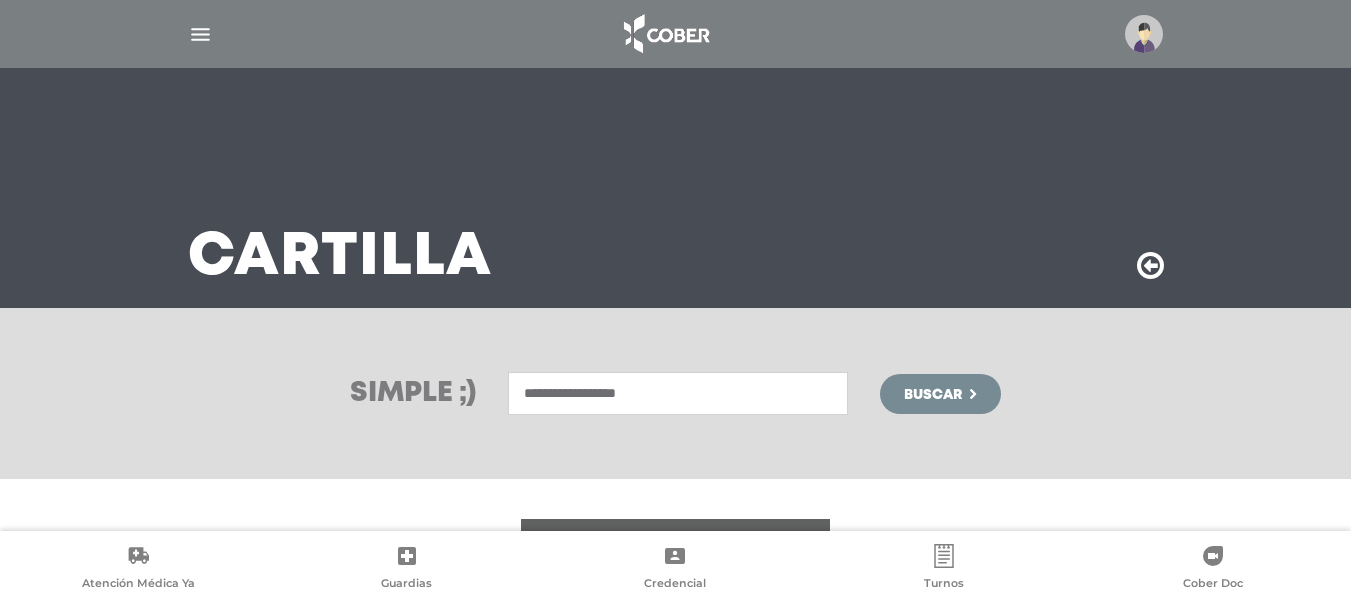 type on "**********" 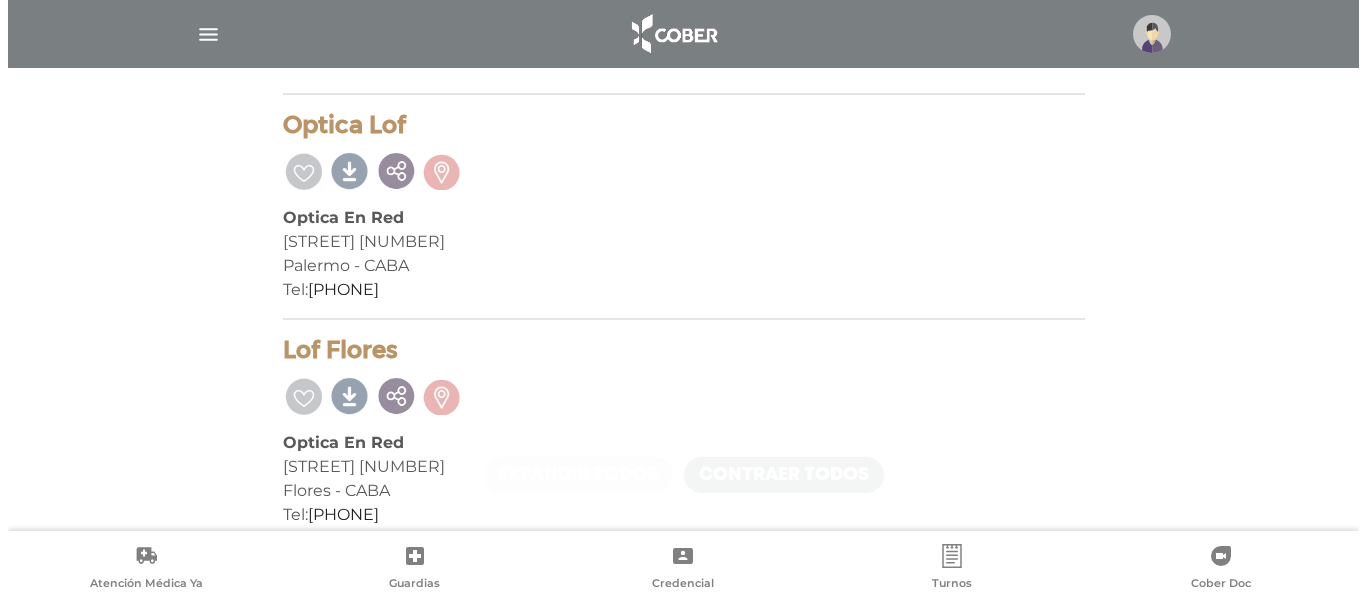 scroll, scrollTop: 385, scrollLeft: 0, axis: vertical 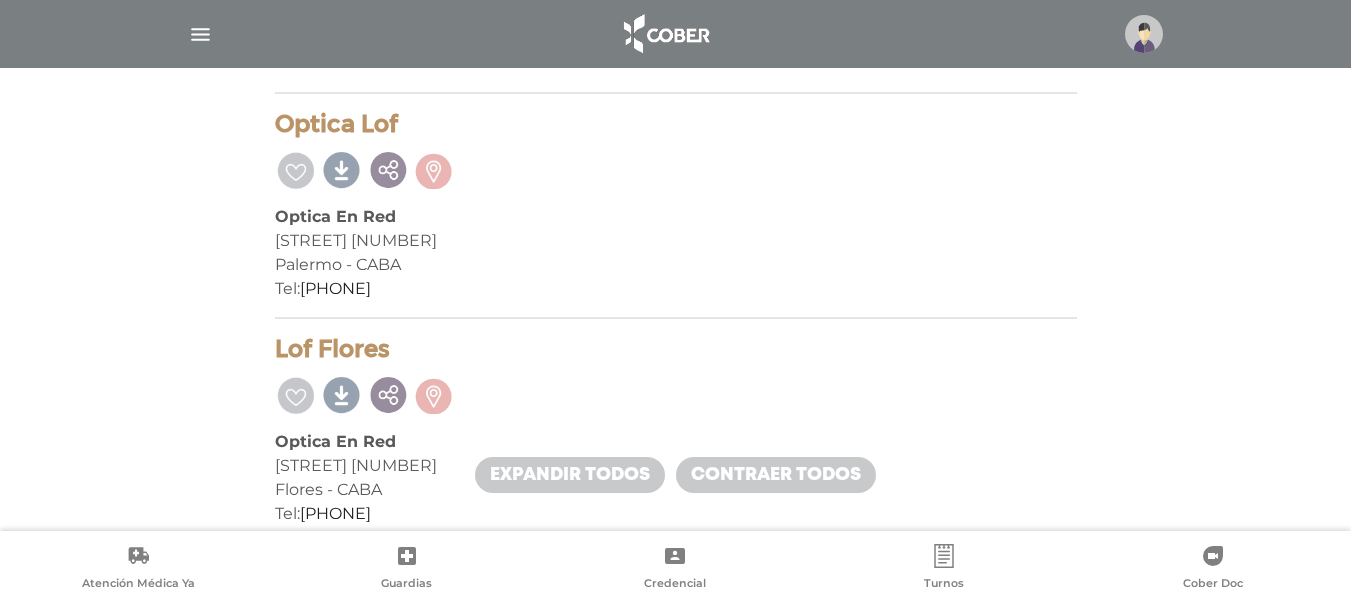 click at bounding box center [676, 34] 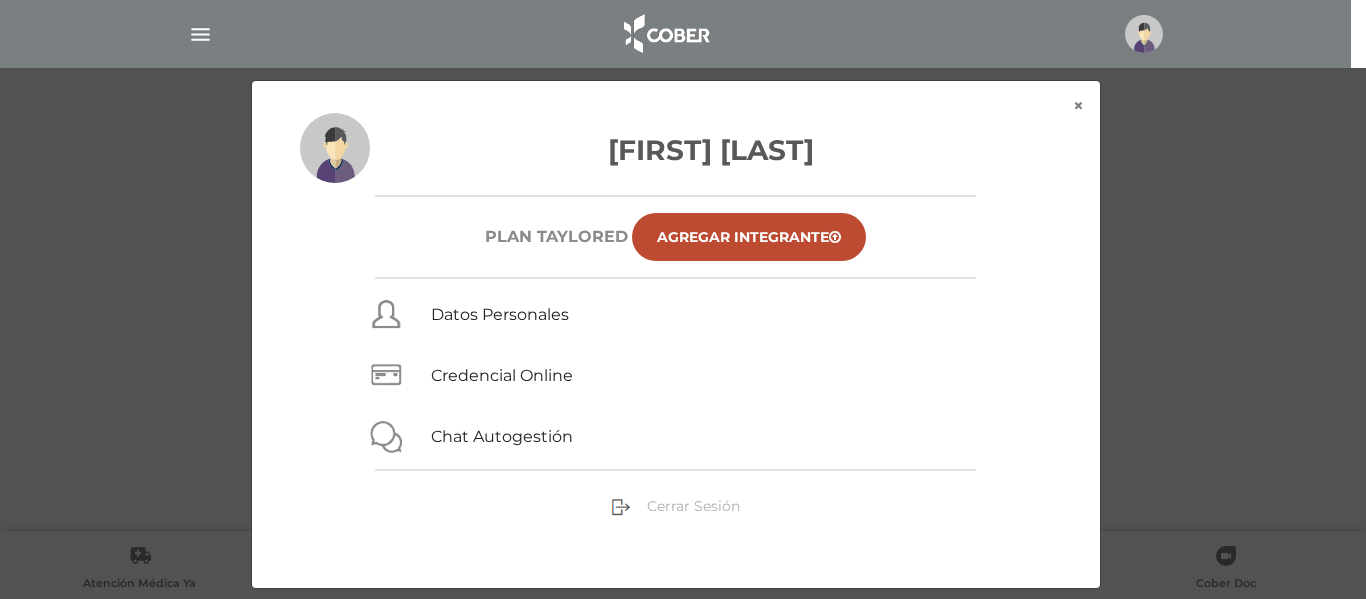 click on "Cerrar Sesión" at bounding box center [693, 506] 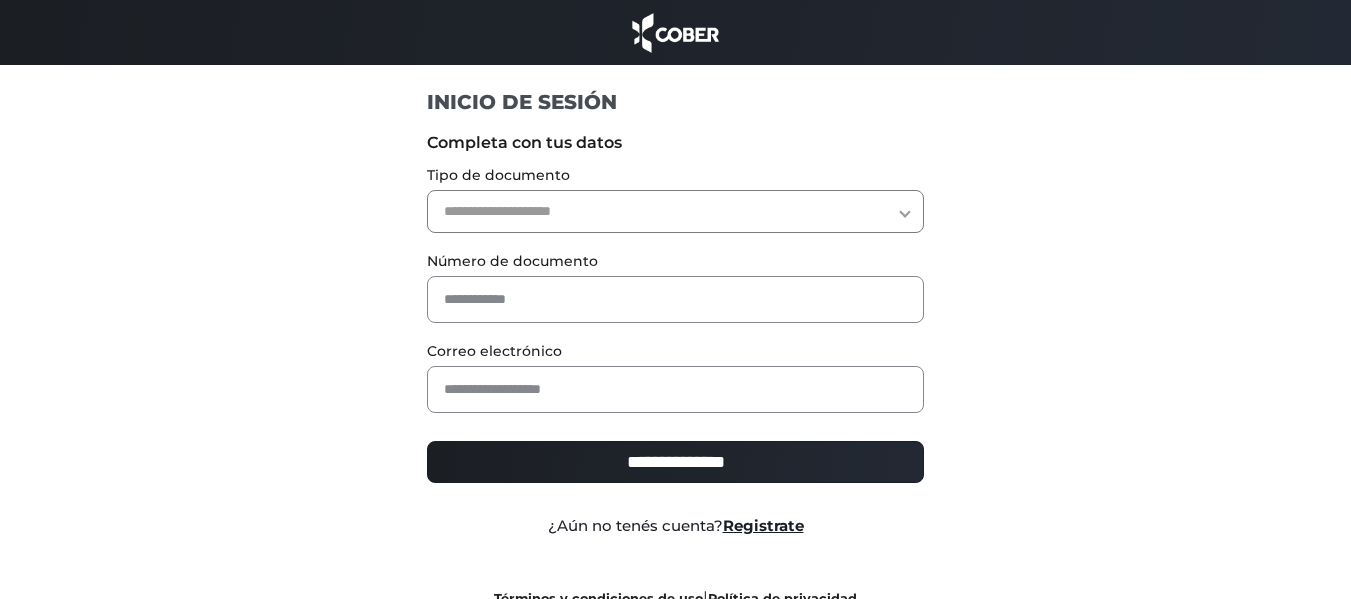 scroll, scrollTop: 0, scrollLeft: 0, axis: both 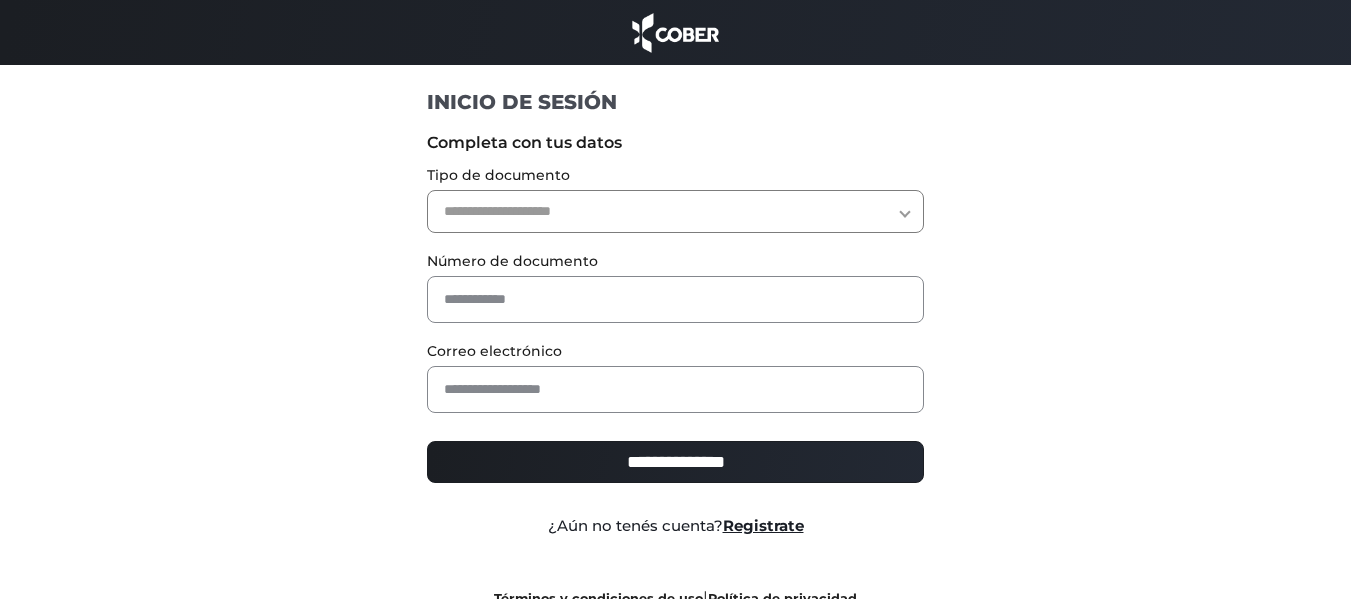 click on "**********" at bounding box center (675, 211) 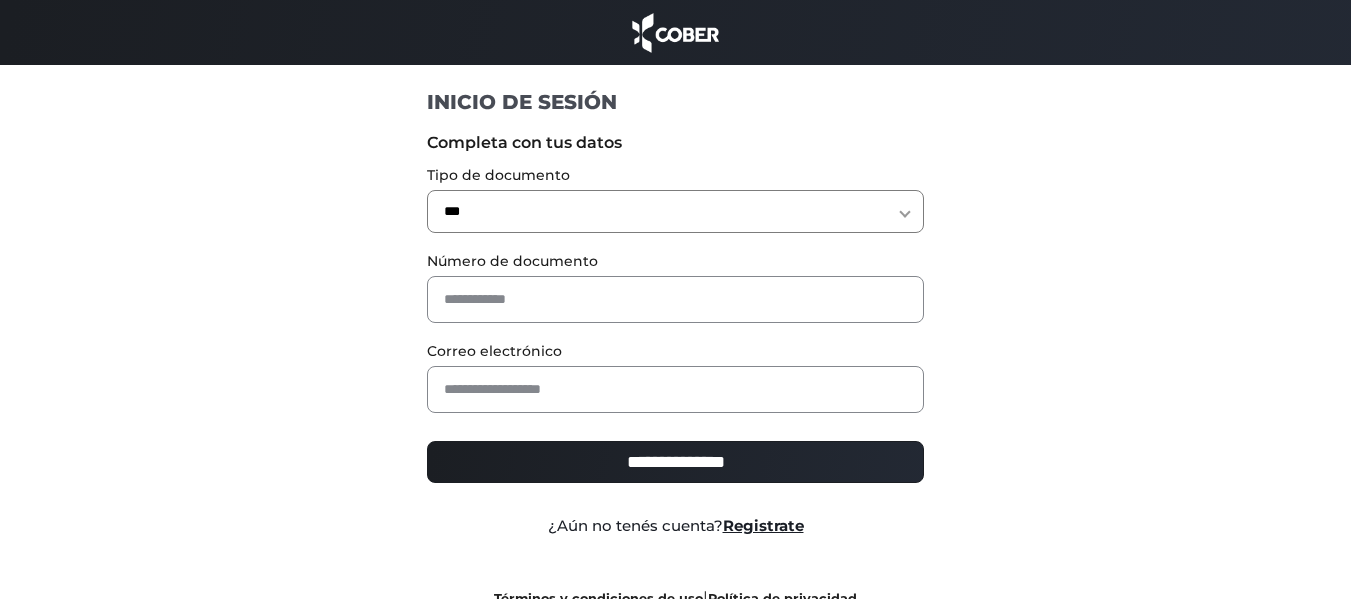 click on "**********" at bounding box center (675, 211) 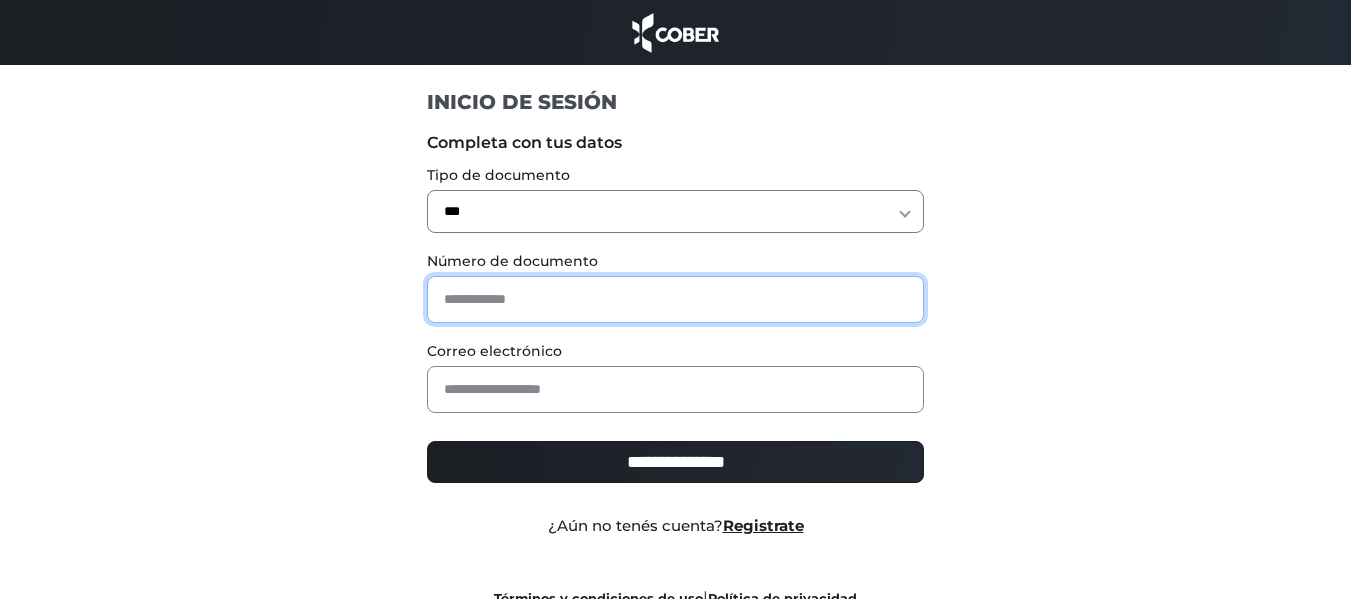 click at bounding box center [675, 299] 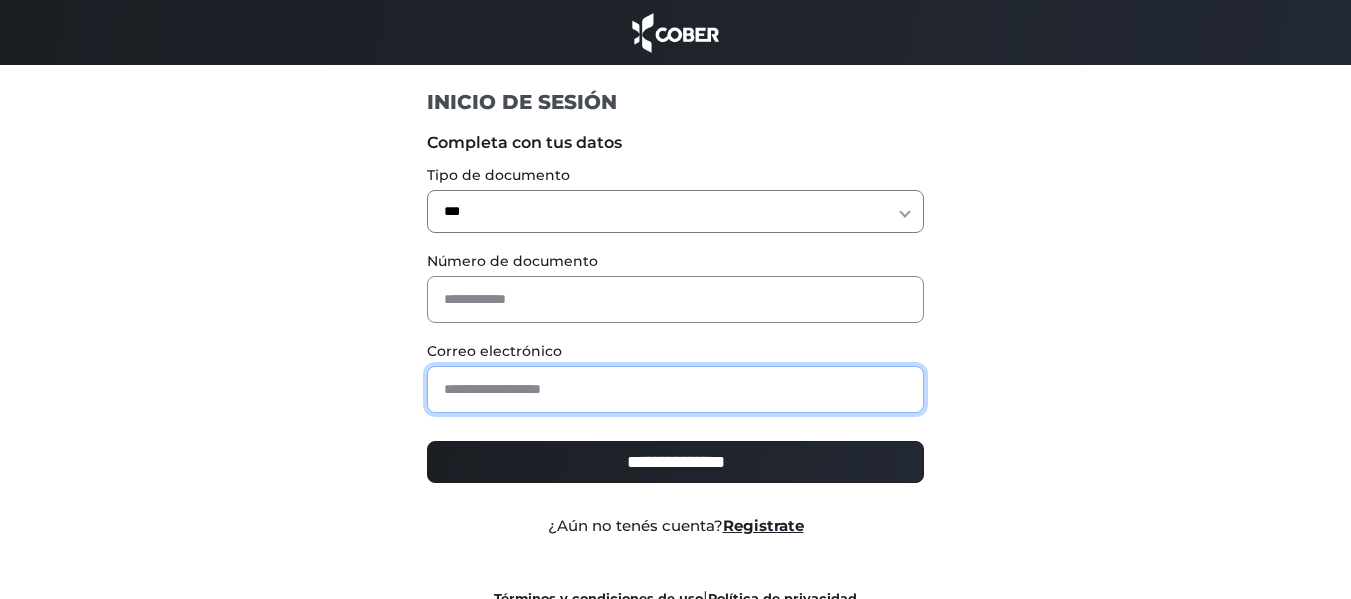 click at bounding box center [675, 389] 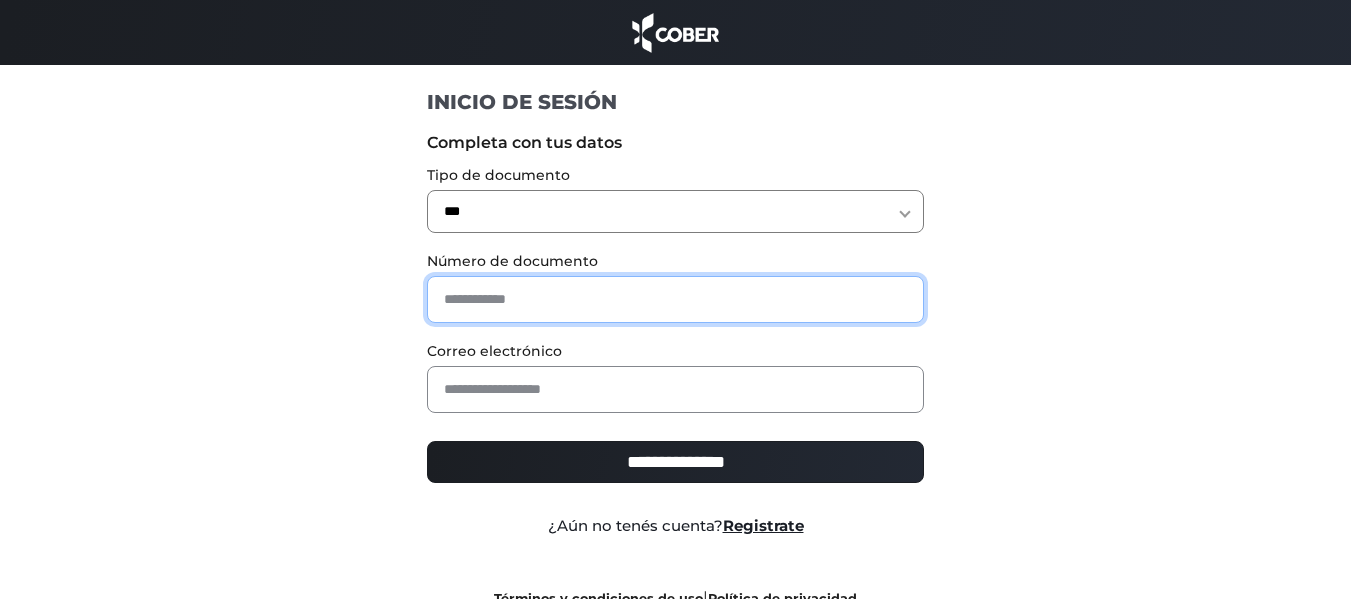 click at bounding box center [675, 299] 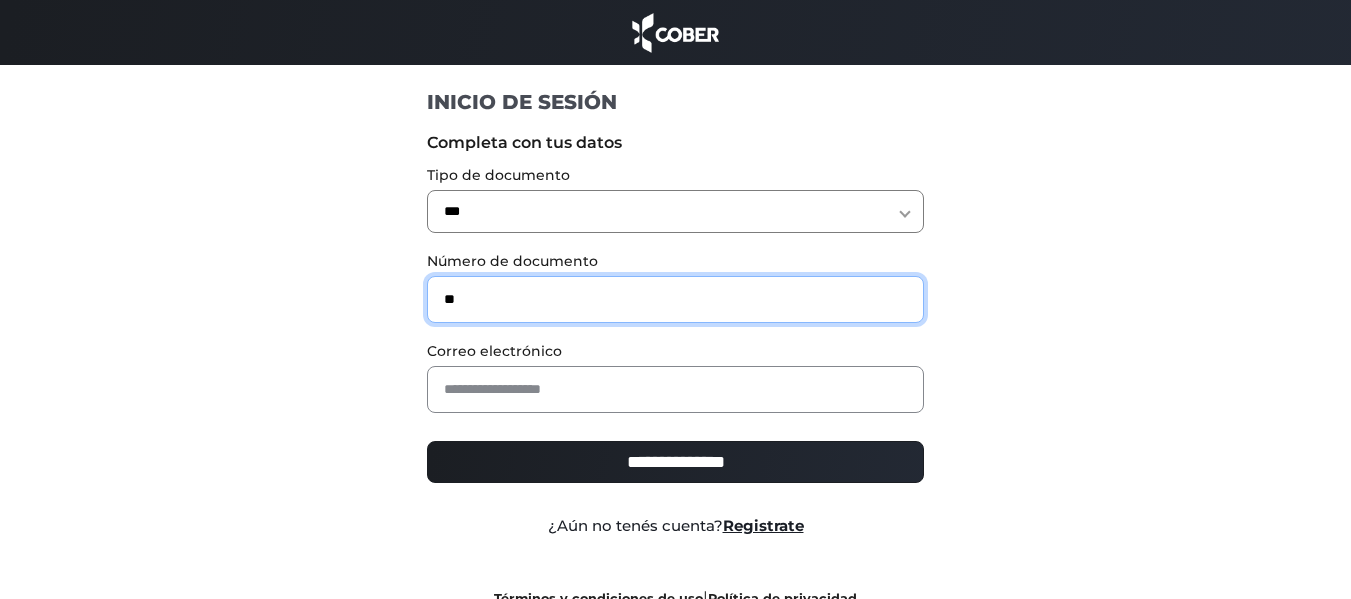 type on "********" 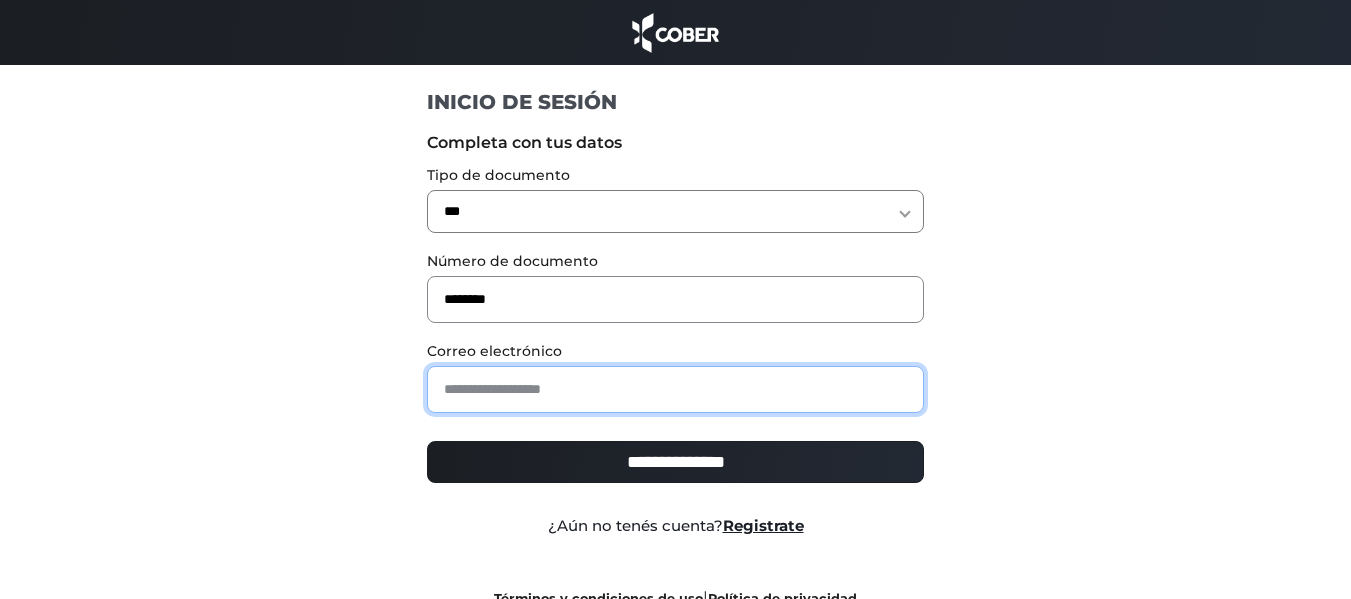 click at bounding box center (675, 389) 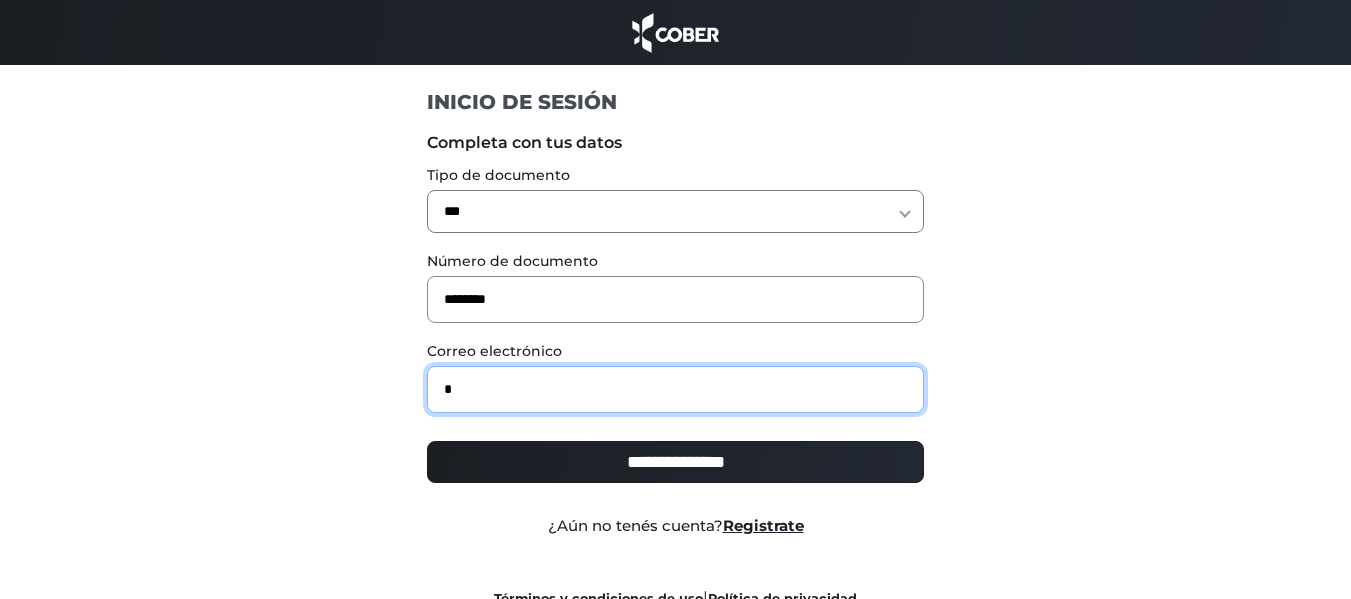 type on "**********" 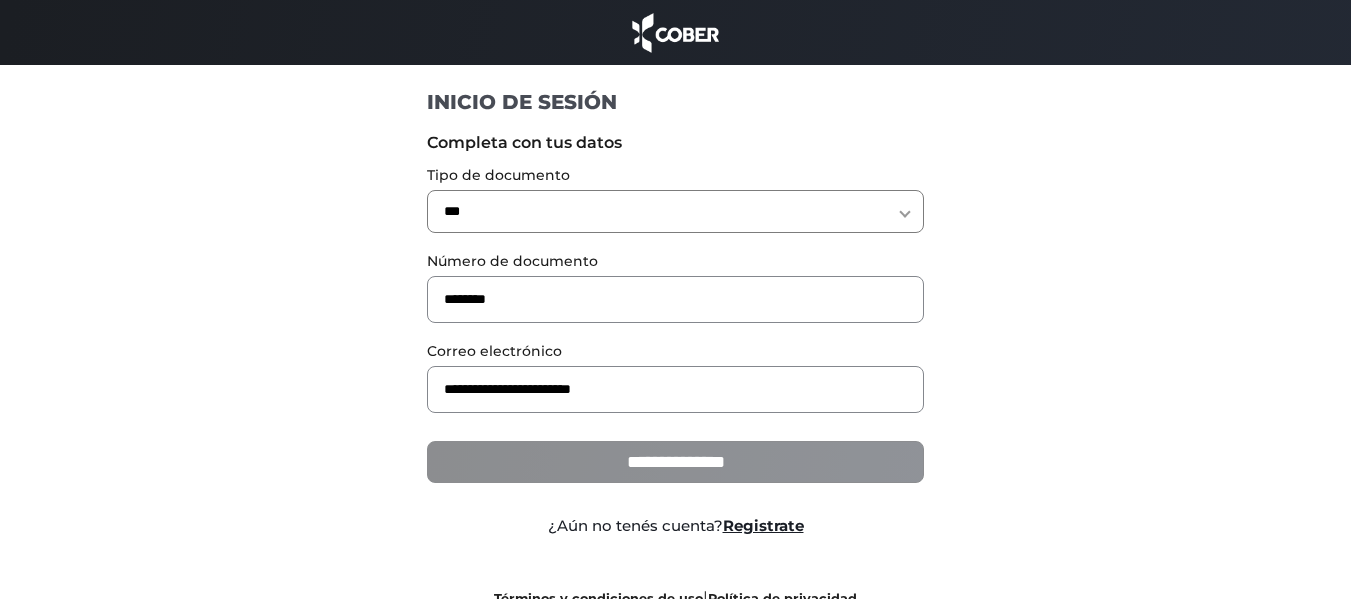 click on "**********" at bounding box center [675, 462] 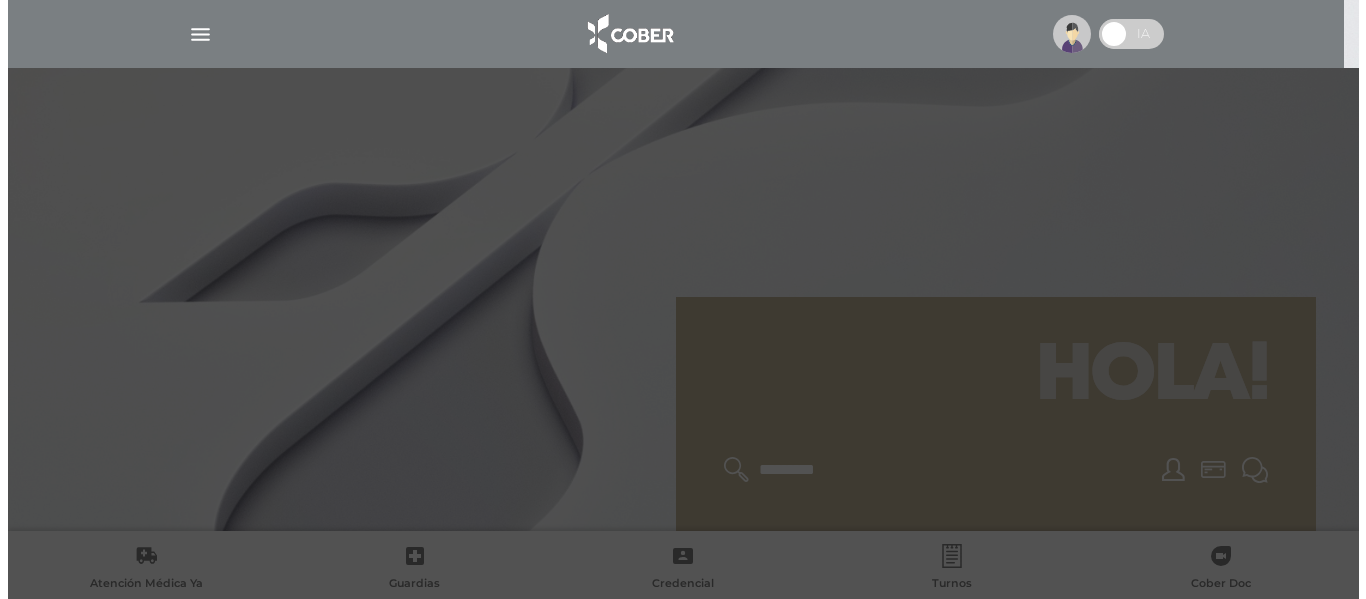 scroll, scrollTop: 0, scrollLeft: 0, axis: both 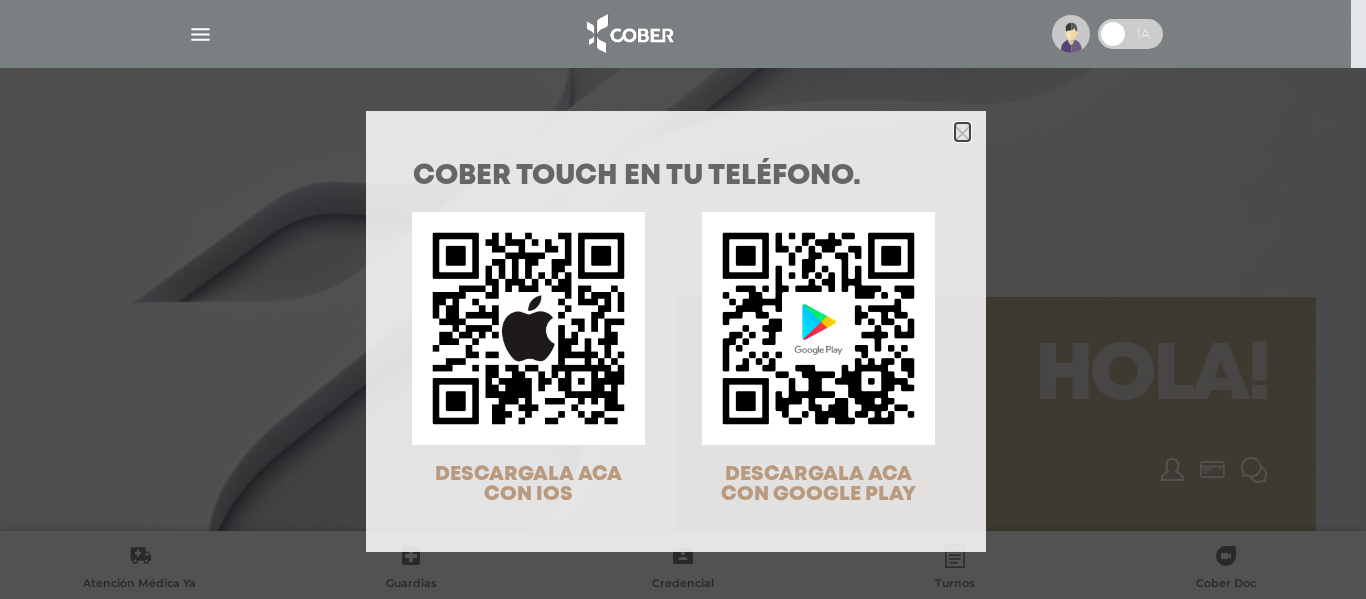 click at bounding box center [962, 133] 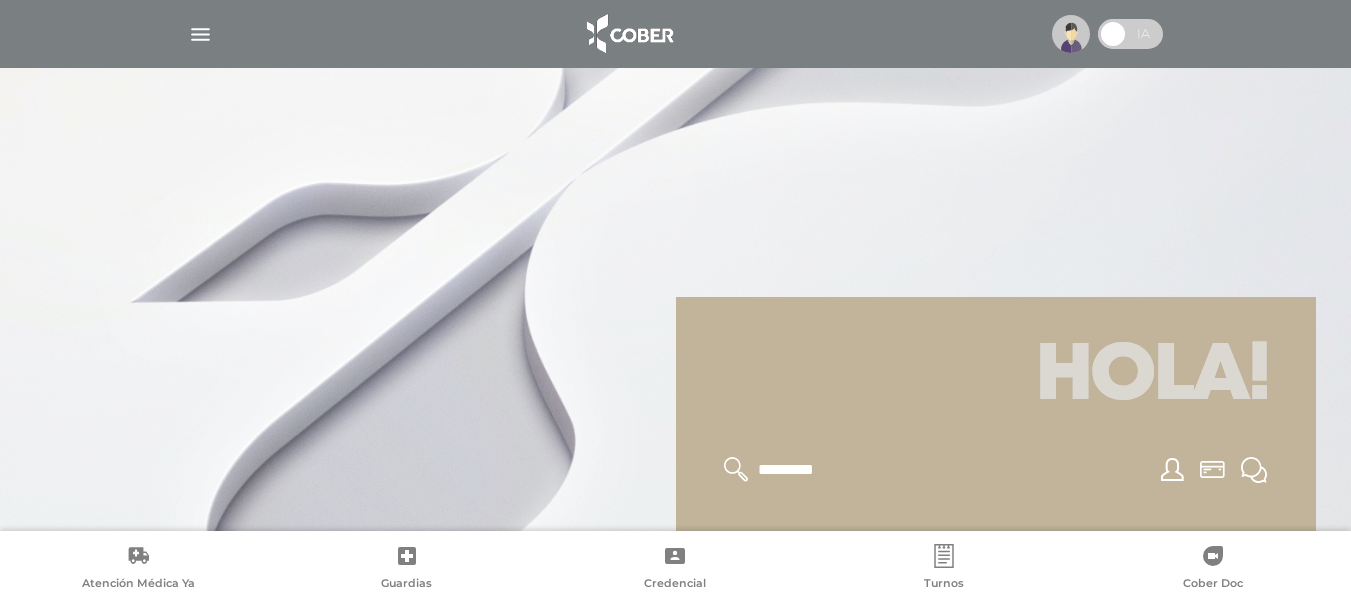 click at bounding box center (200, 34) 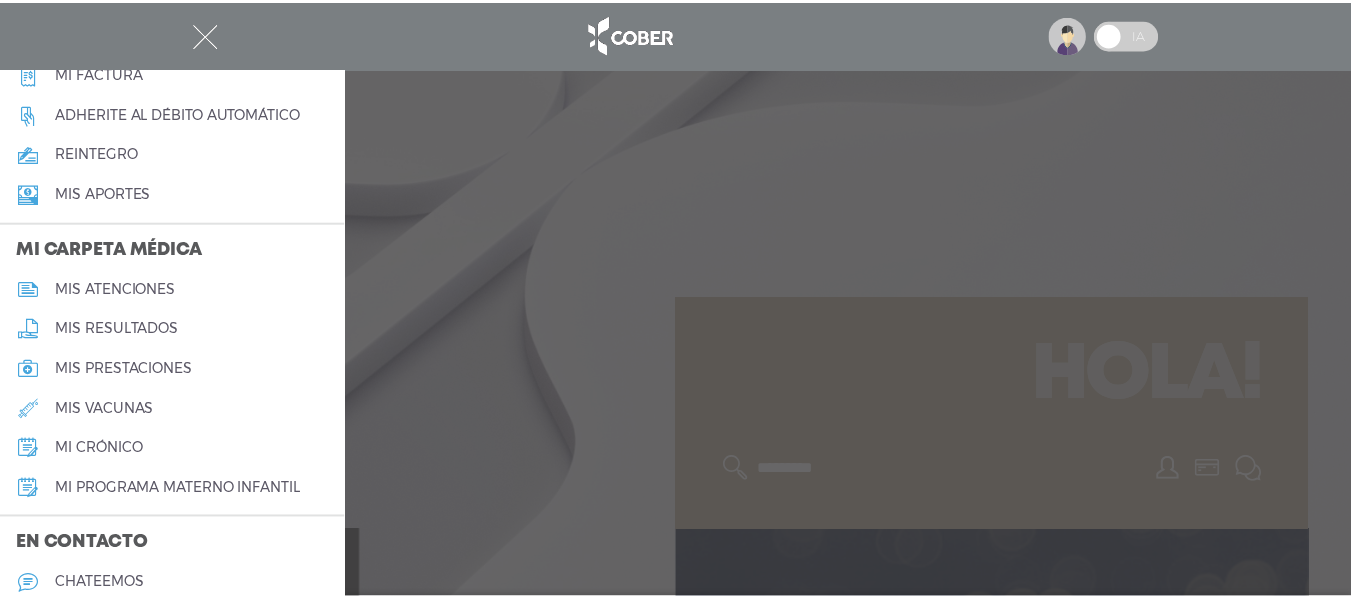 scroll, scrollTop: 944, scrollLeft: 0, axis: vertical 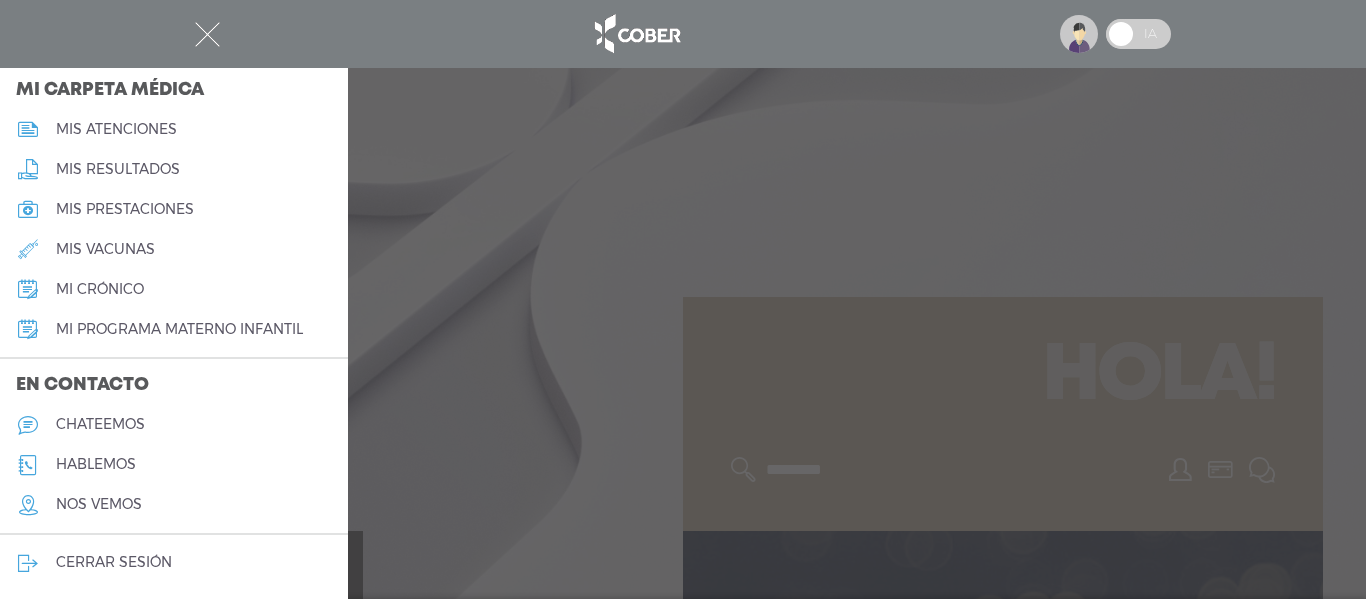 click at bounding box center [683, 299] 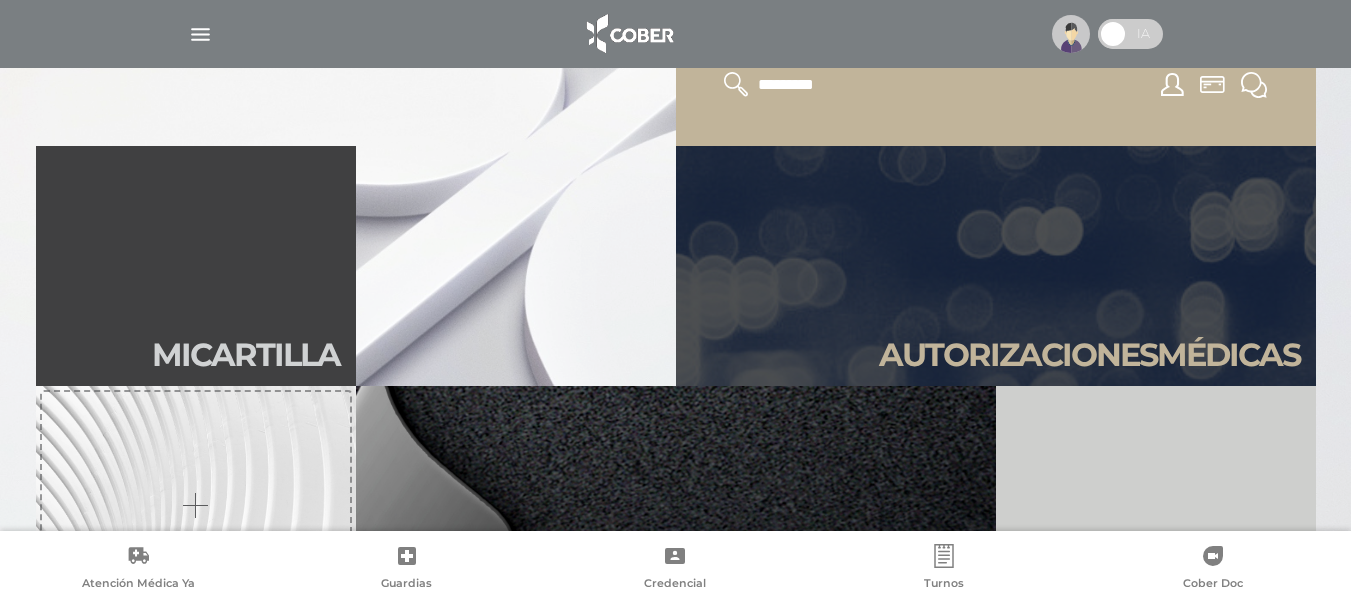 scroll, scrollTop: 386, scrollLeft: 0, axis: vertical 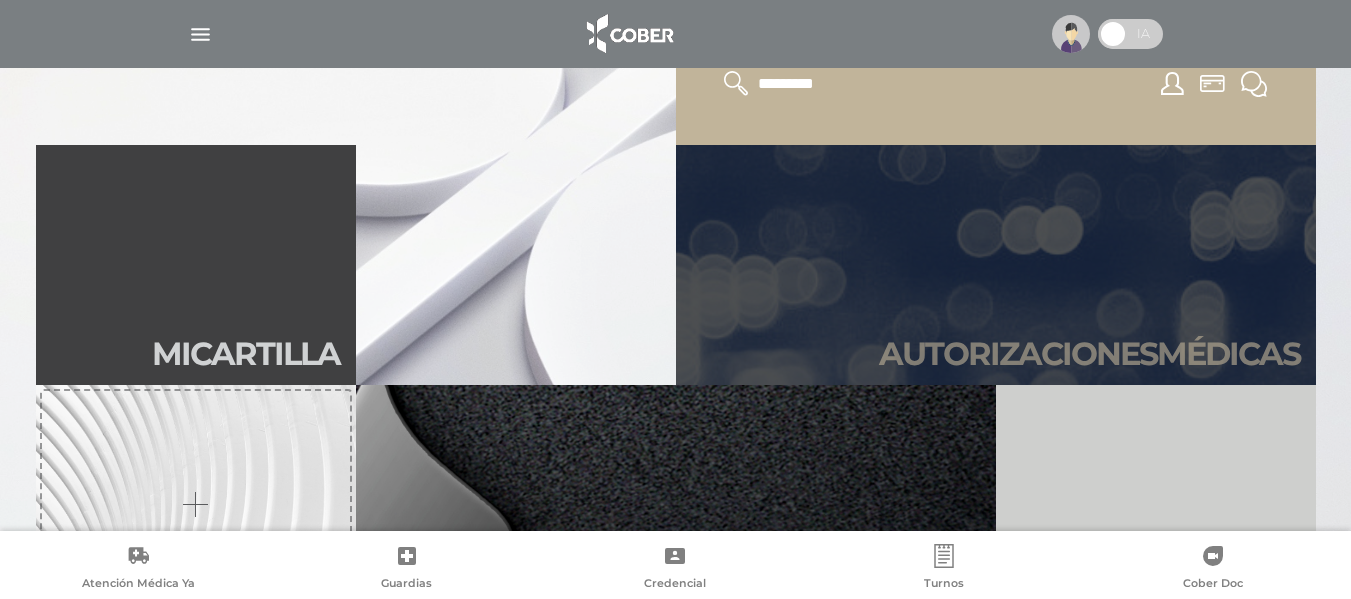 click on "Autori zaciones  médicas" at bounding box center (996, 265) 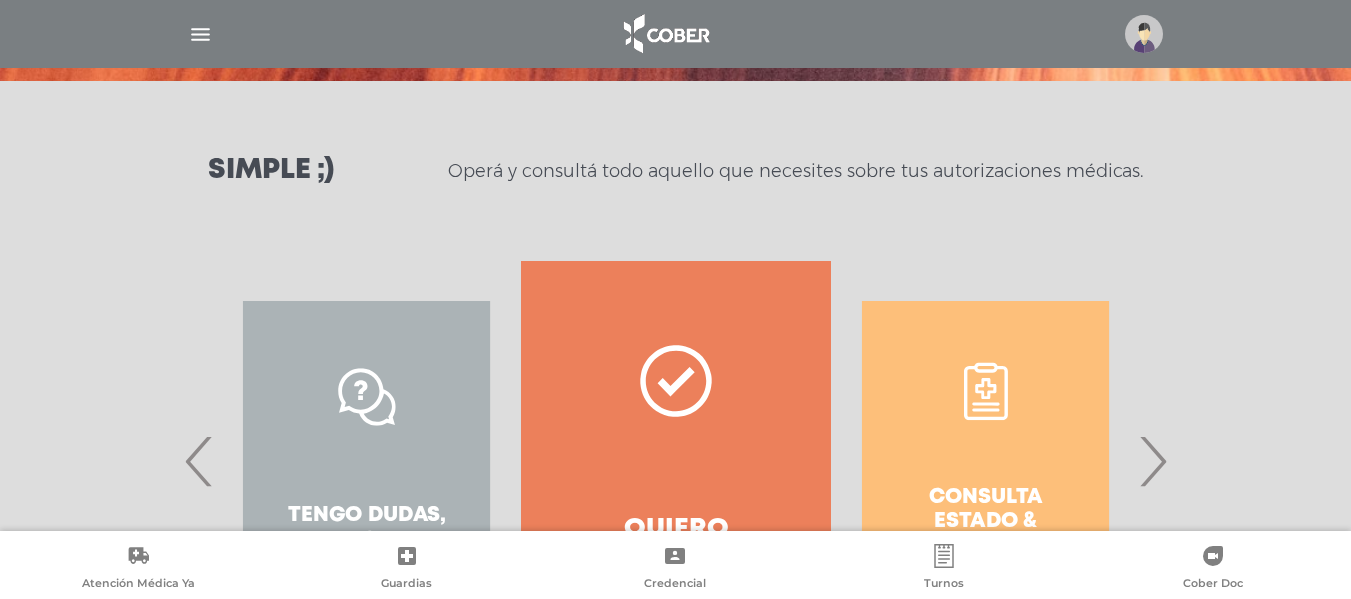 scroll, scrollTop: 405, scrollLeft: 0, axis: vertical 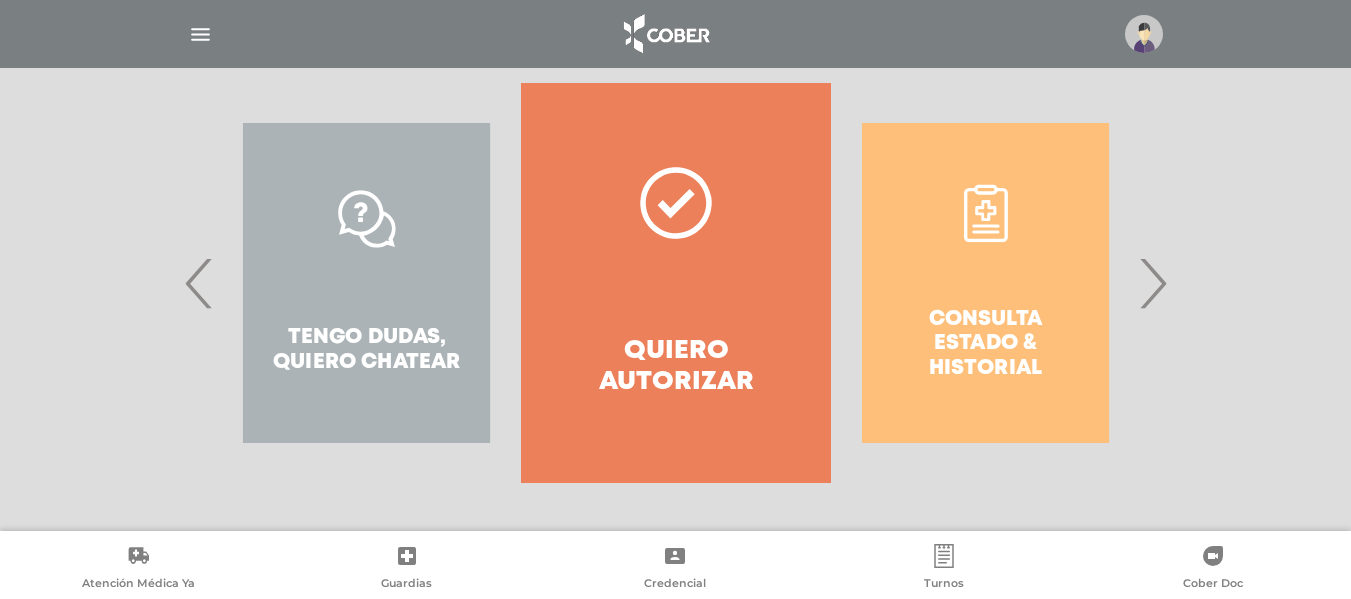 click on "Consulta estado & historial" at bounding box center [985, 283] 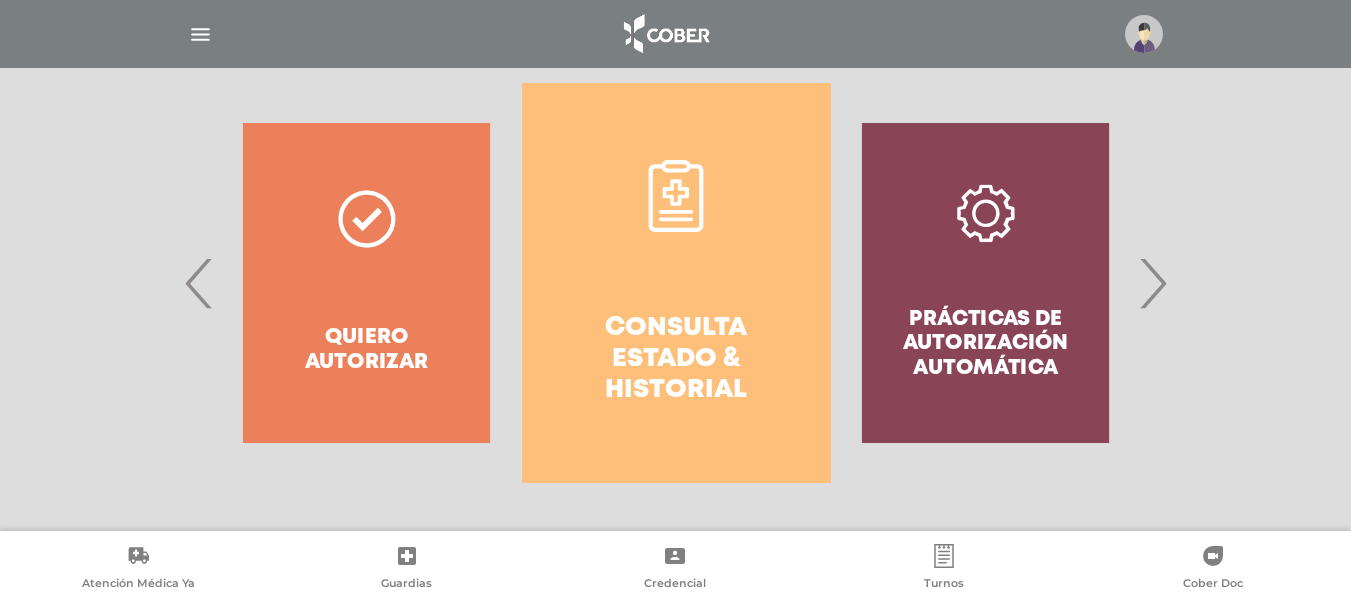 click on "Consulta estado & historial" at bounding box center [676, 283] 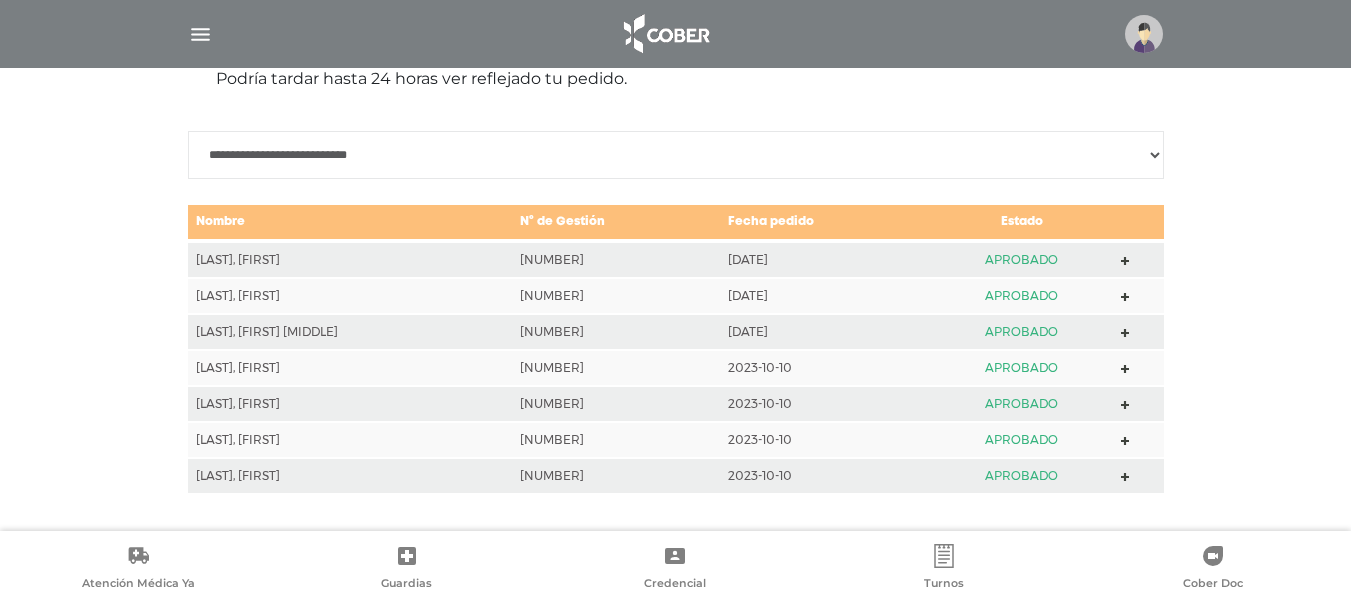scroll, scrollTop: 942, scrollLeft: 0, axis: vertical 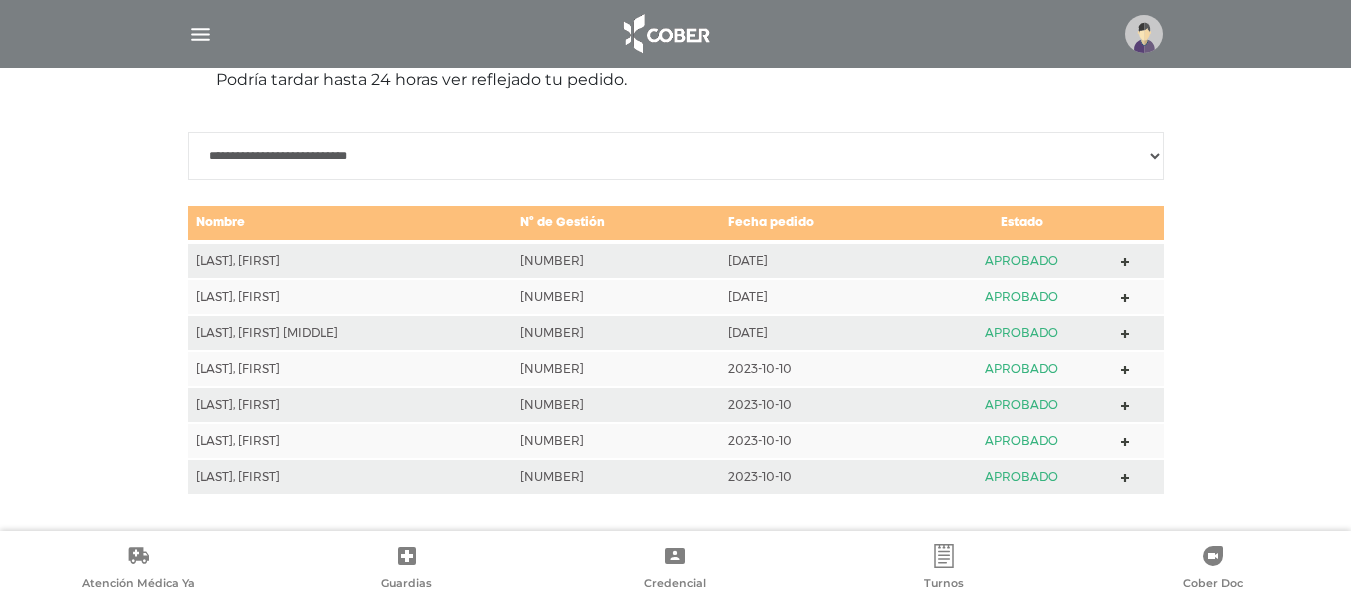 click on "**********" at bounding box center (676, 156) 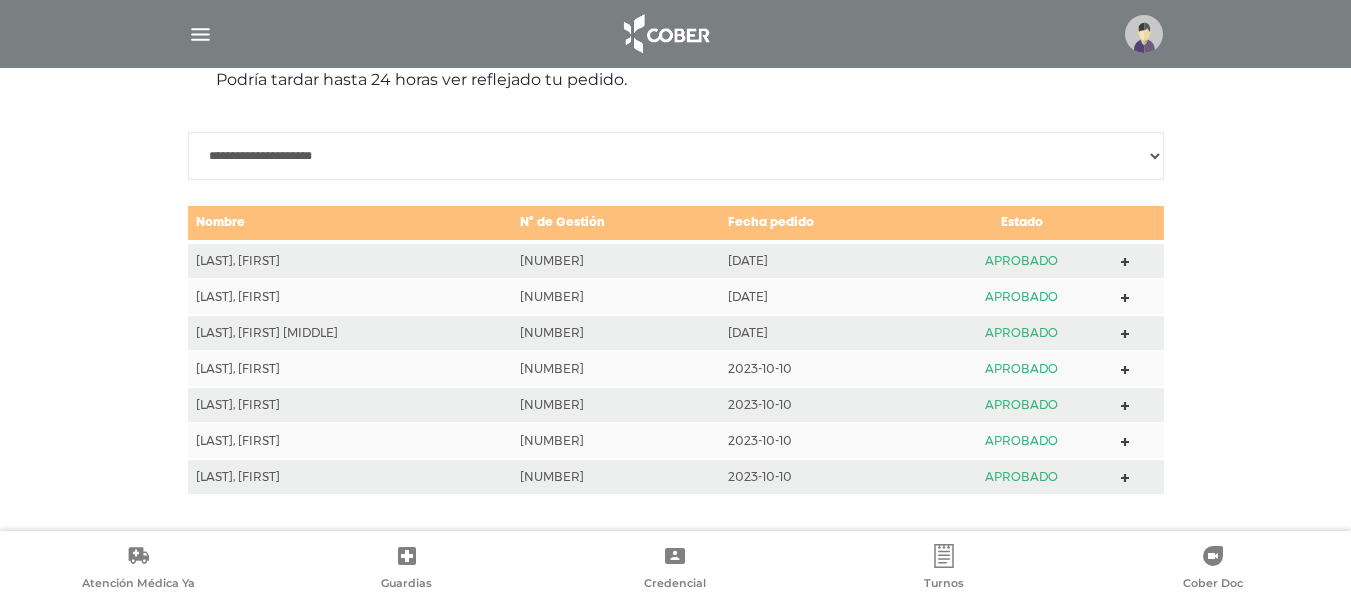 click on "**********" at bounding box center [676, 156] 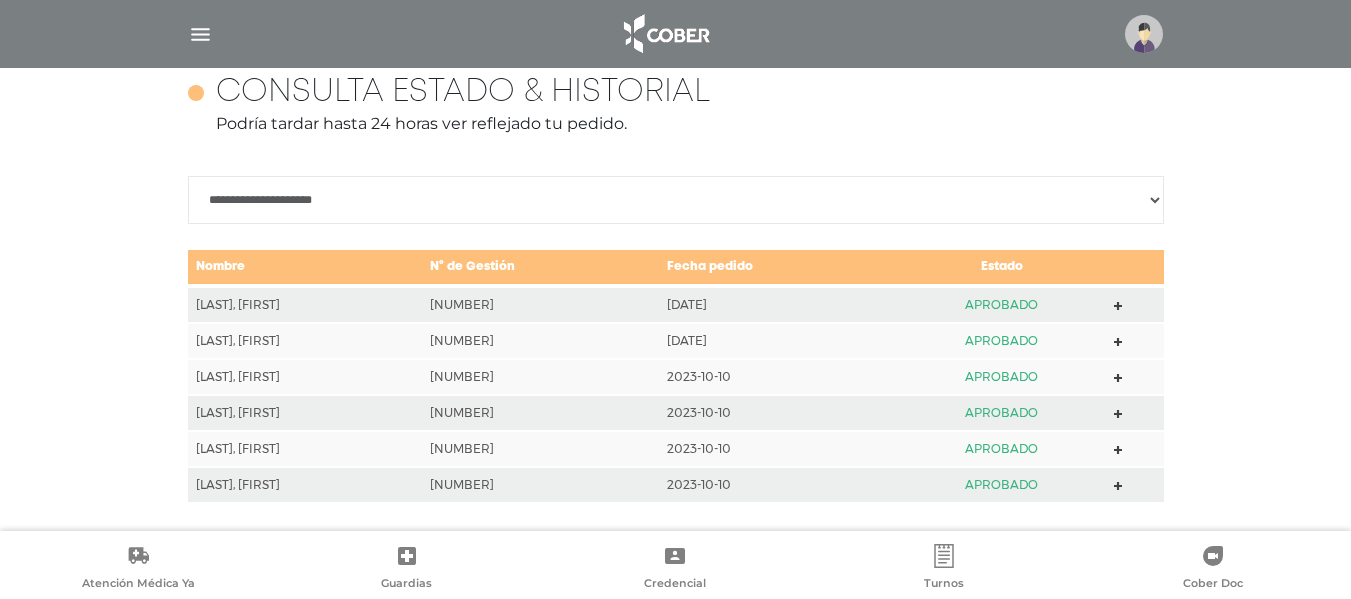 scroll, scrollTop: 907, scrollLeft: 0, axis: vertical 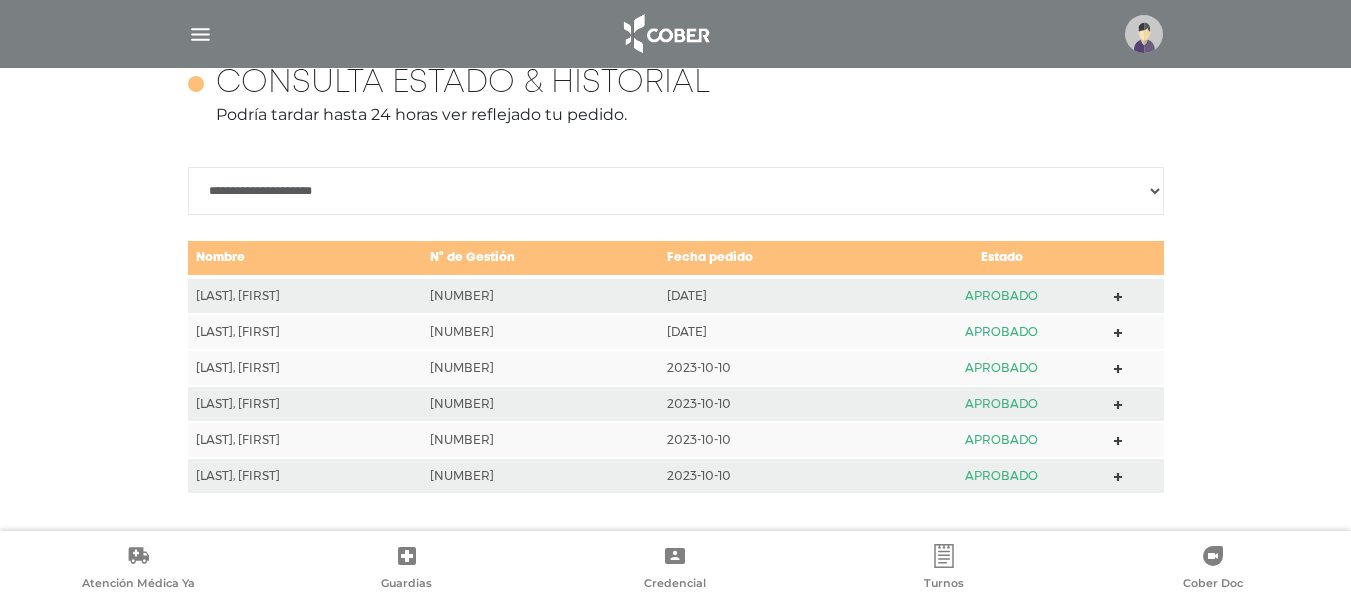 click on "**********" at bounding box center (676, 191) 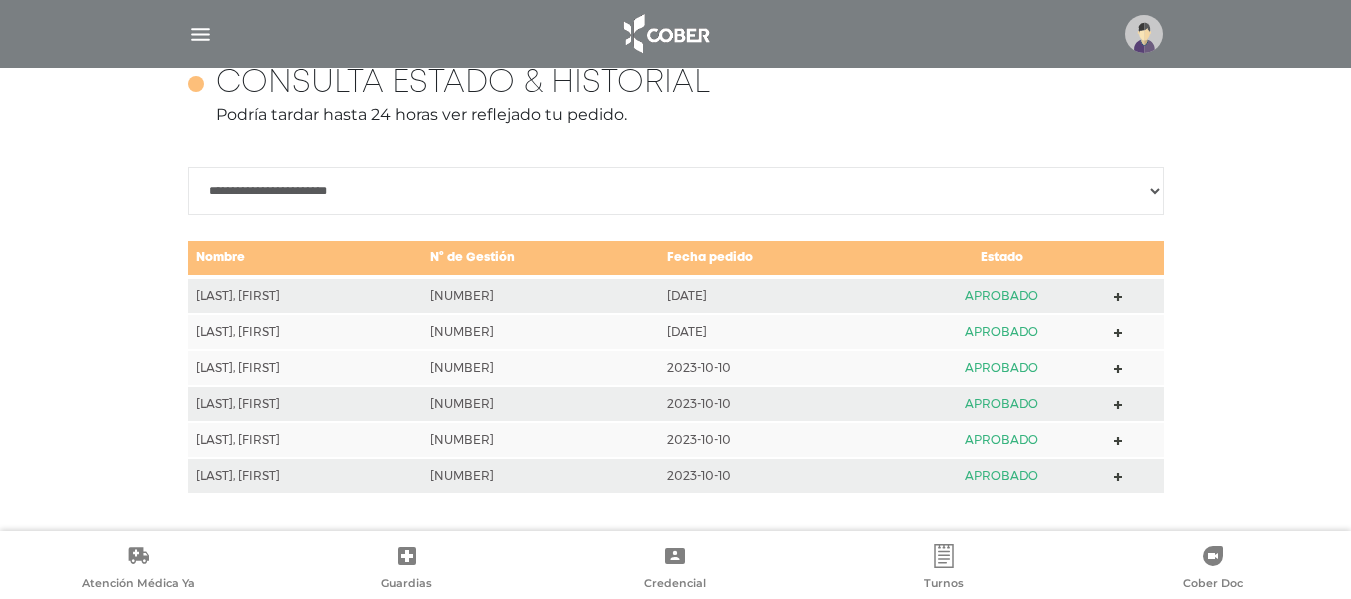 click on "**********" at bounding box center (676, 191) 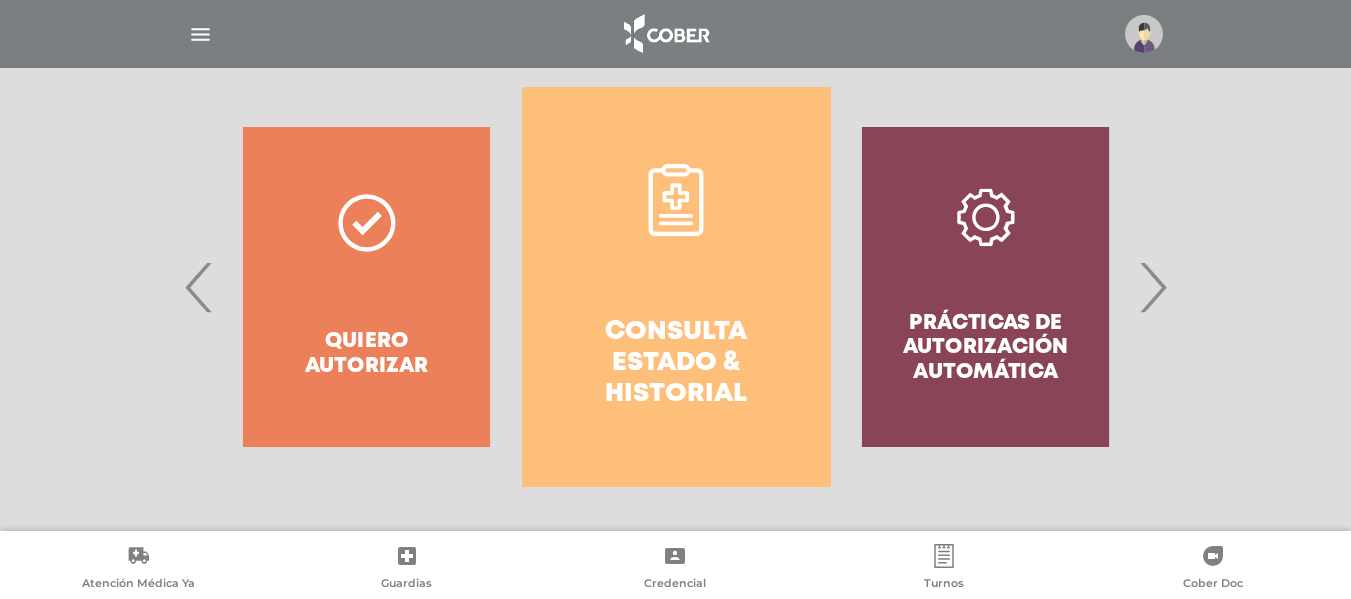 scroll, scrollTop: 400, scrollLeft: 0, axis: vertical 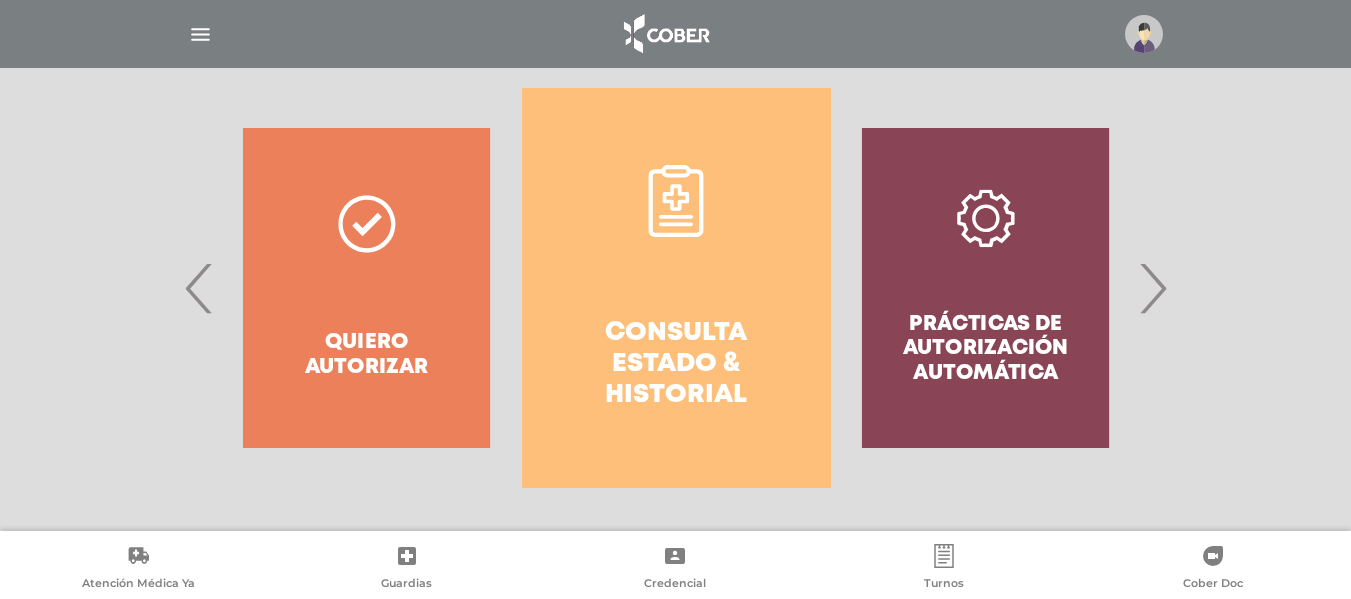 click at bounding box center [1144, 34] 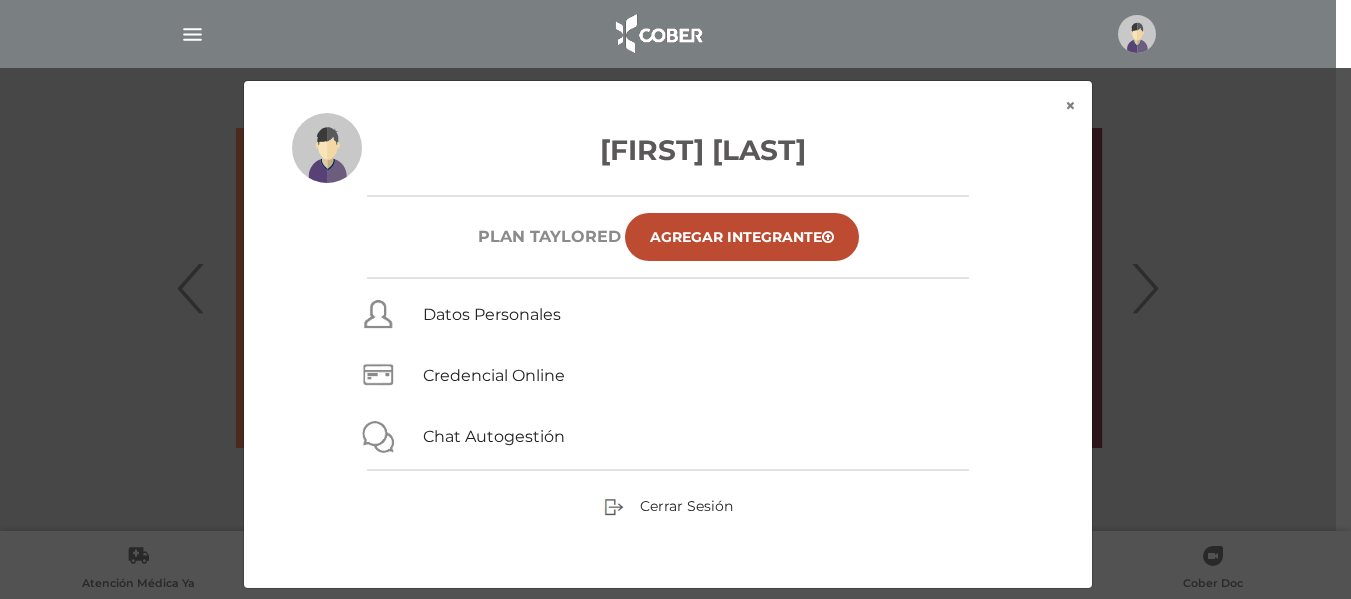click on "×
×
Rosa  Andrea Sfintzi
Plan TAYLORED
Agregar Integrante
Datos Personales
Credencial Online
Chat Autogestión
Cerrar Sesión" at bounding box center (675, 334) 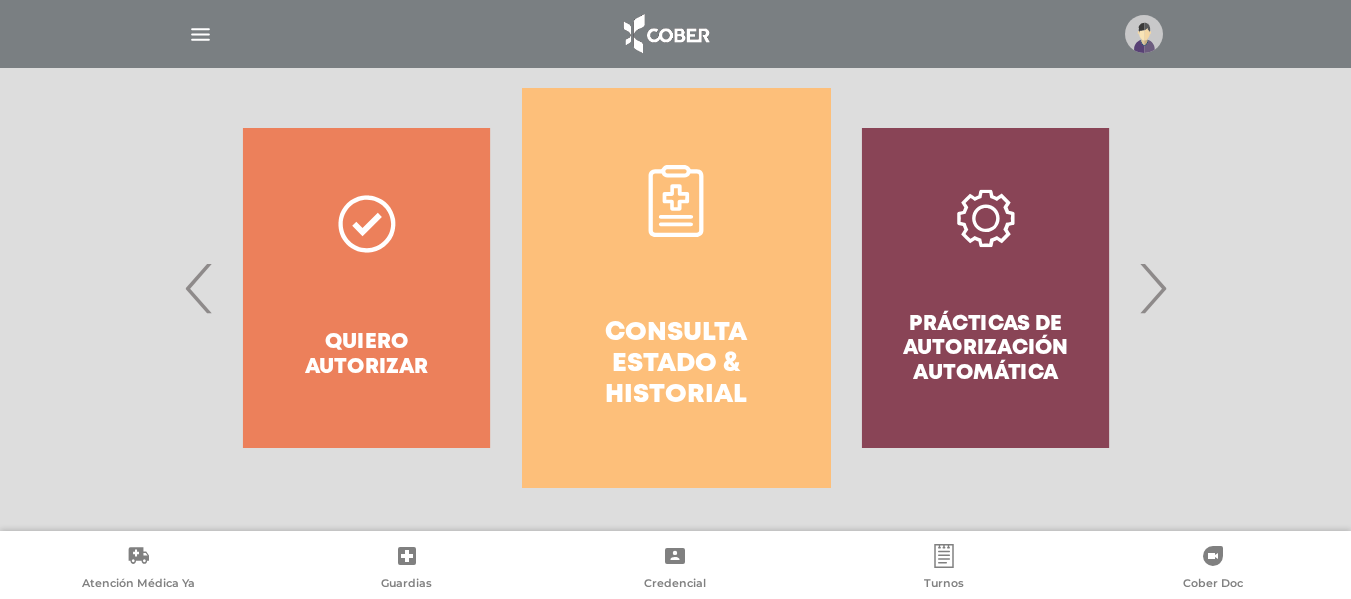 click at bounding box center (200, 34) 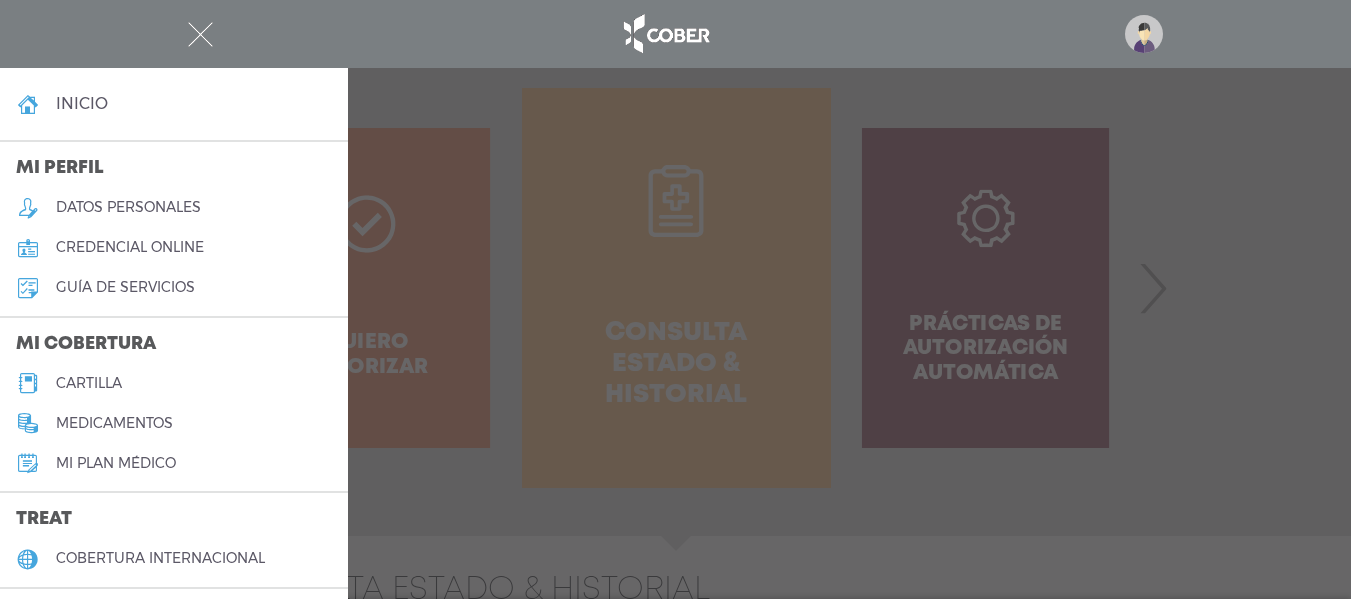 click on "cartilla" at bounding box center (174, 383) 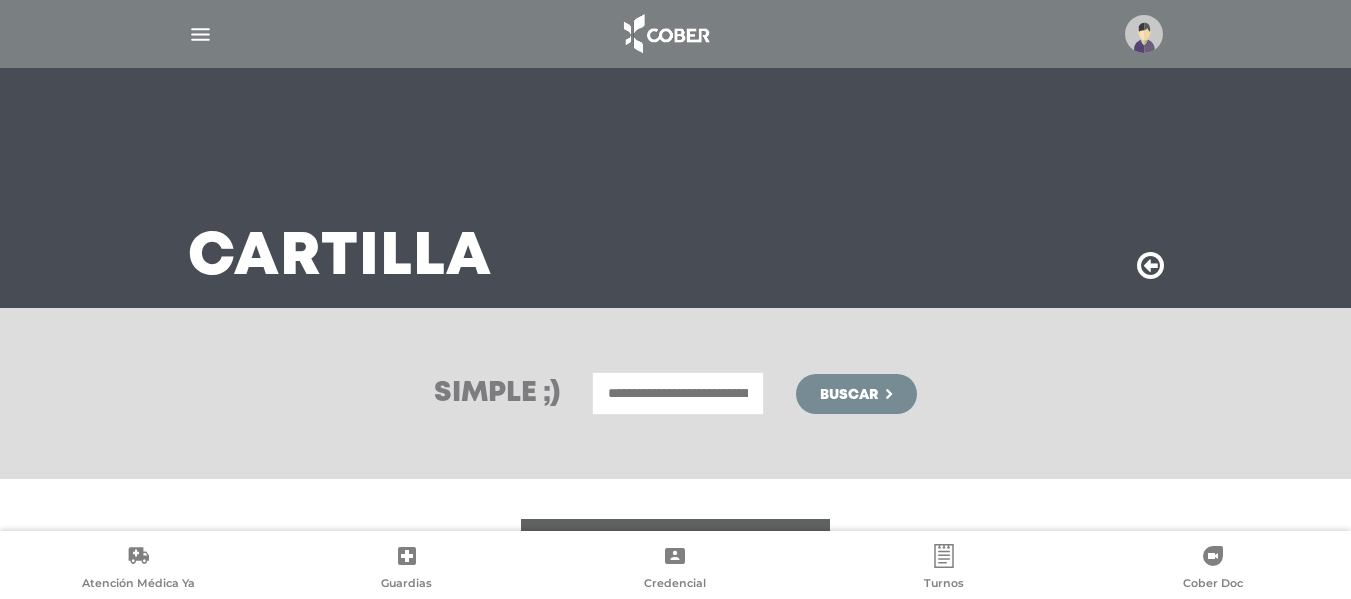 scroll, scrollTop: 0, scrollLeft: 0, axis: both 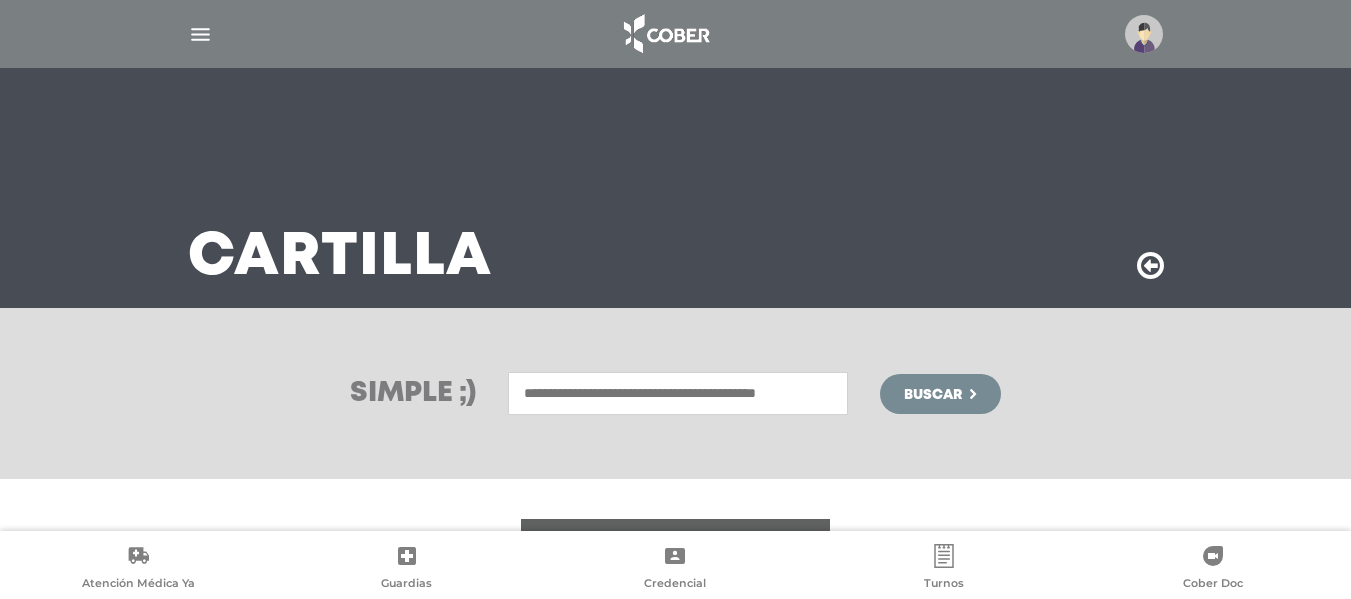 click at bounding box center [200, 34] 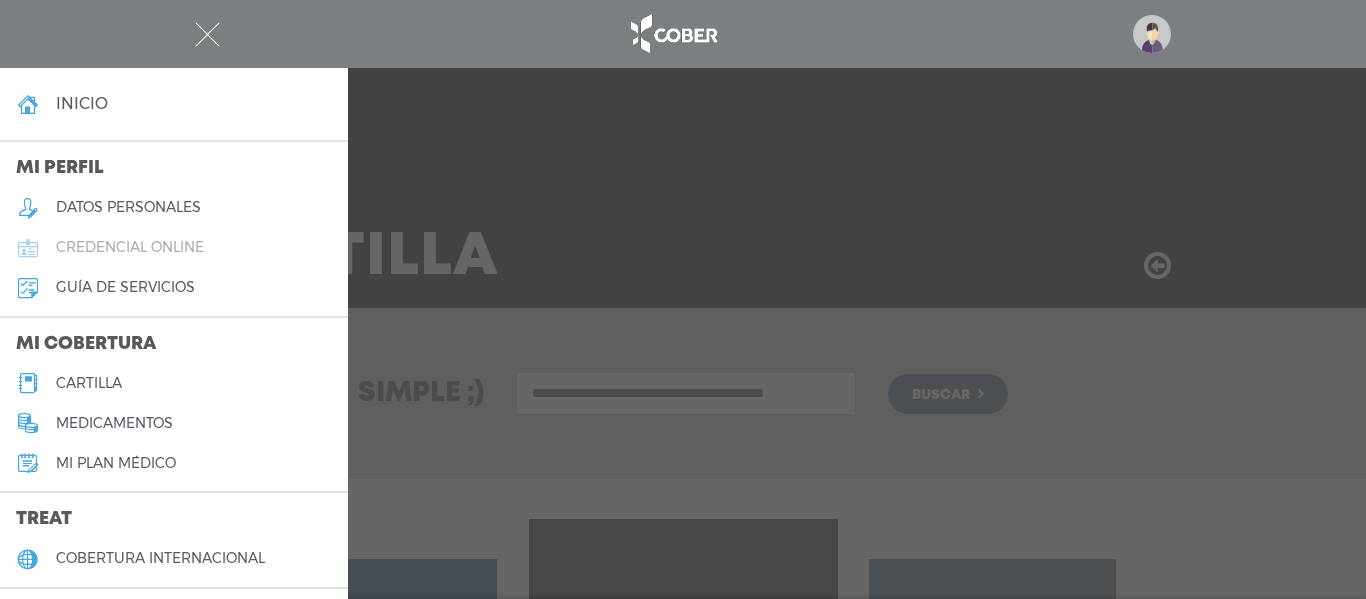 click on "credencial online" at bounding box center (174, 248) 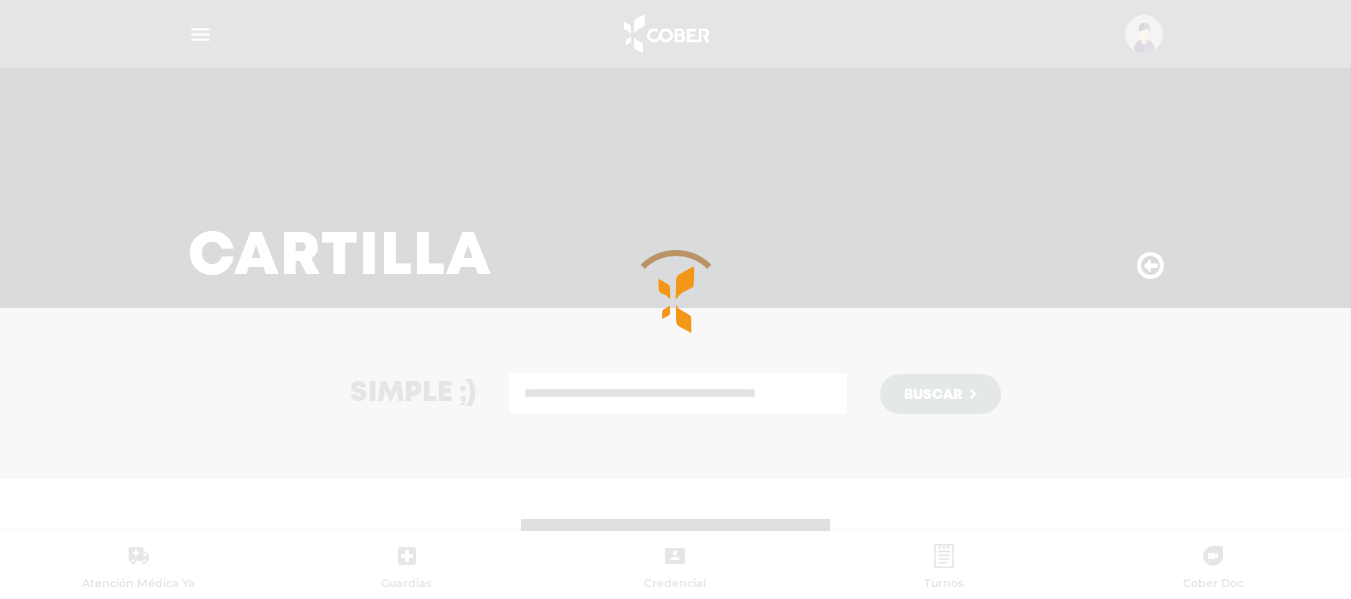 scroll, scrollTop: 86, scrollLeft: 0, axis: vertical 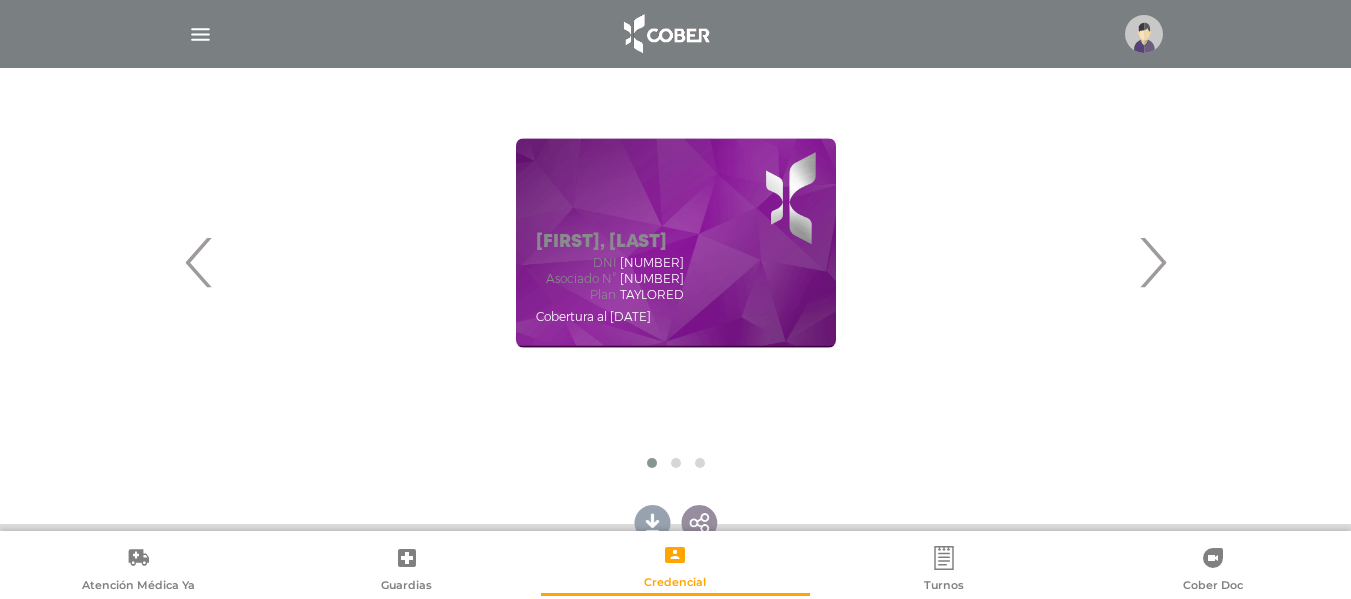 click at bounding box center [200, 34] 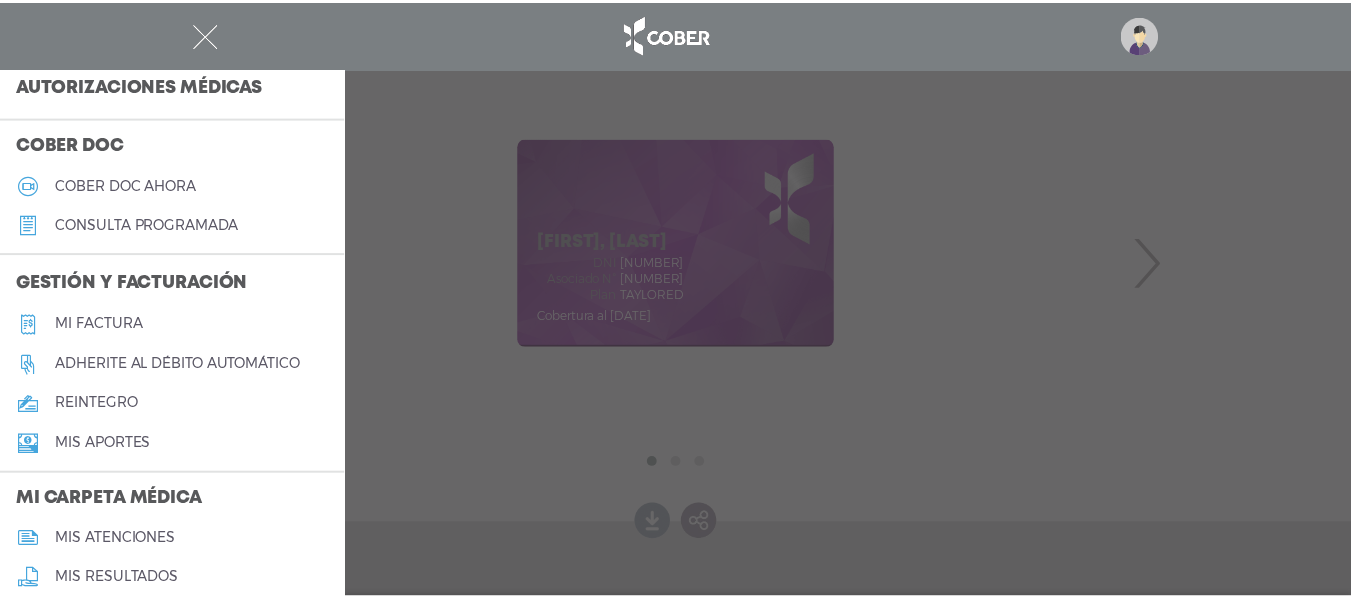 scroll, scrollTop: 544, scrollLeft: 0, axis: vertical 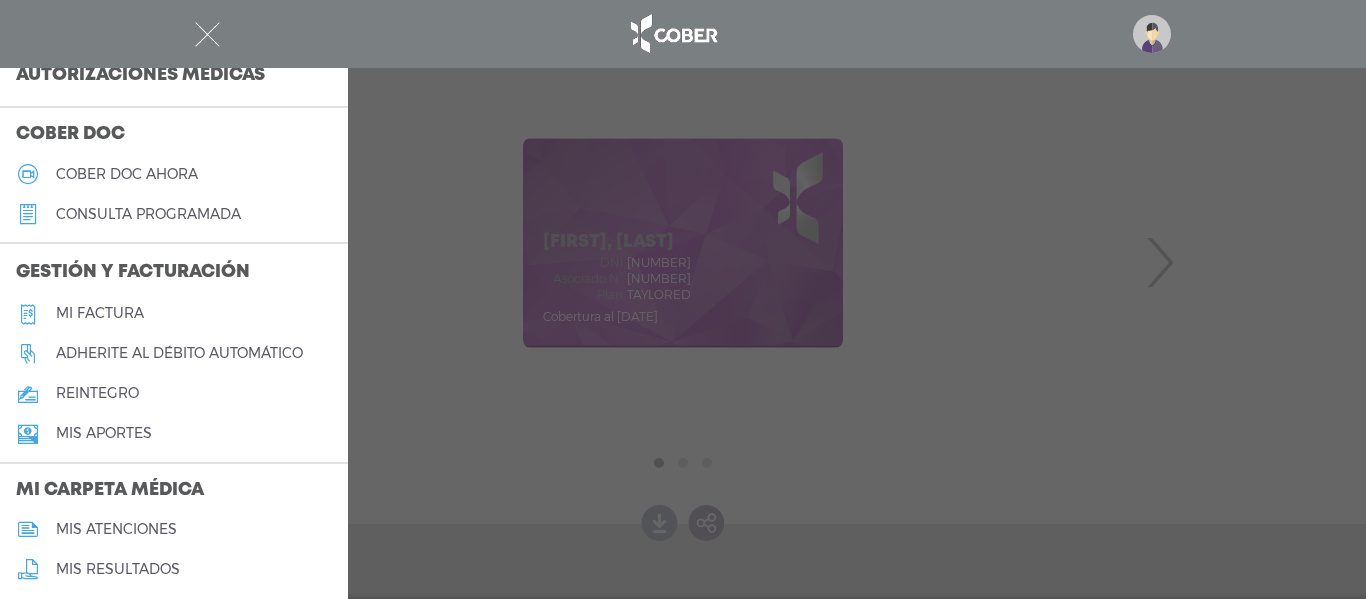 click at bounding box center [683, 299] 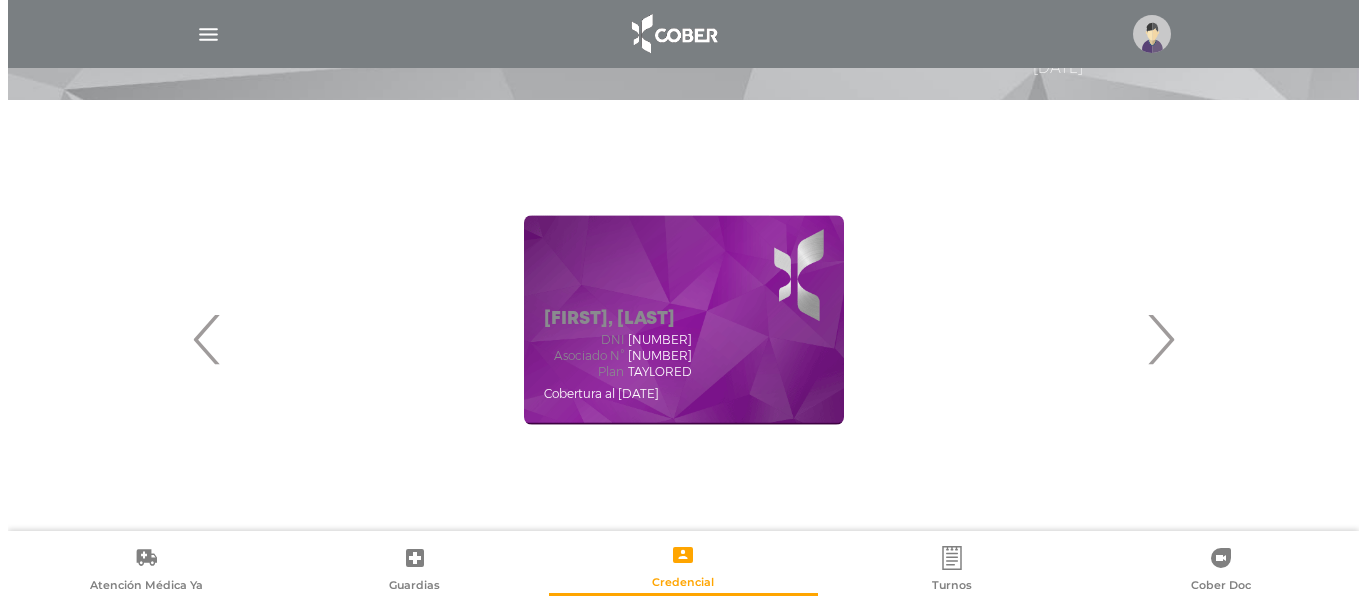 scroll, scrollTop: 192, scrollLeft: 0, axis: vertical 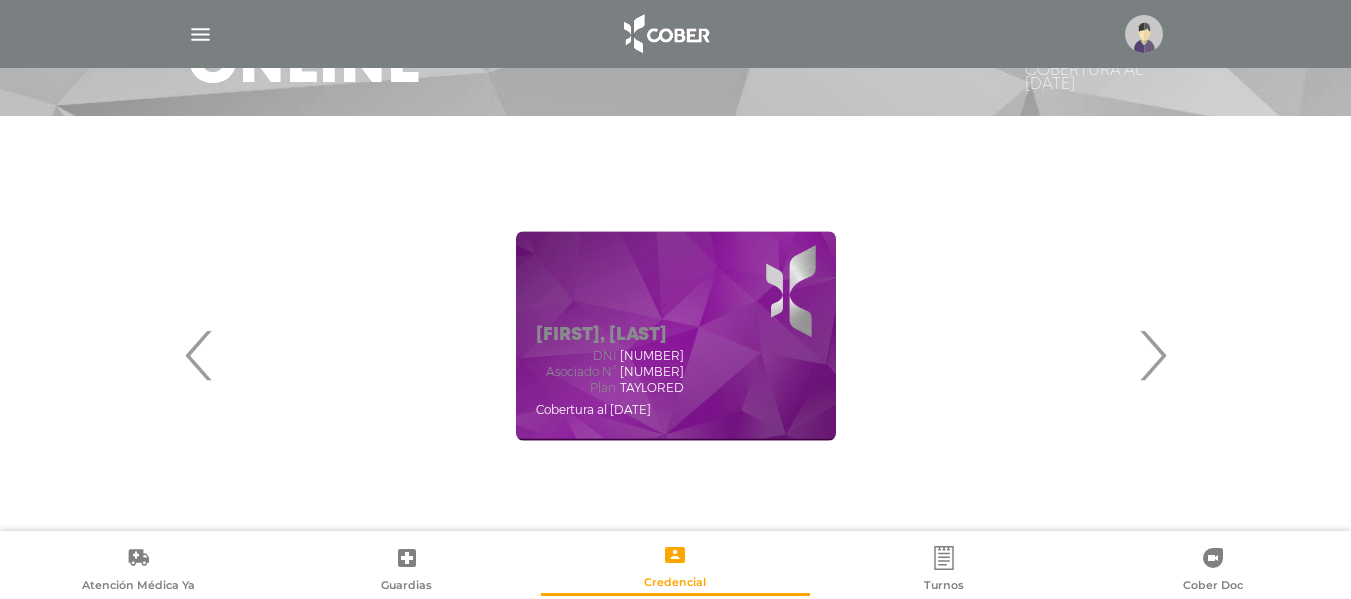 click at bounding box center (200, 34) 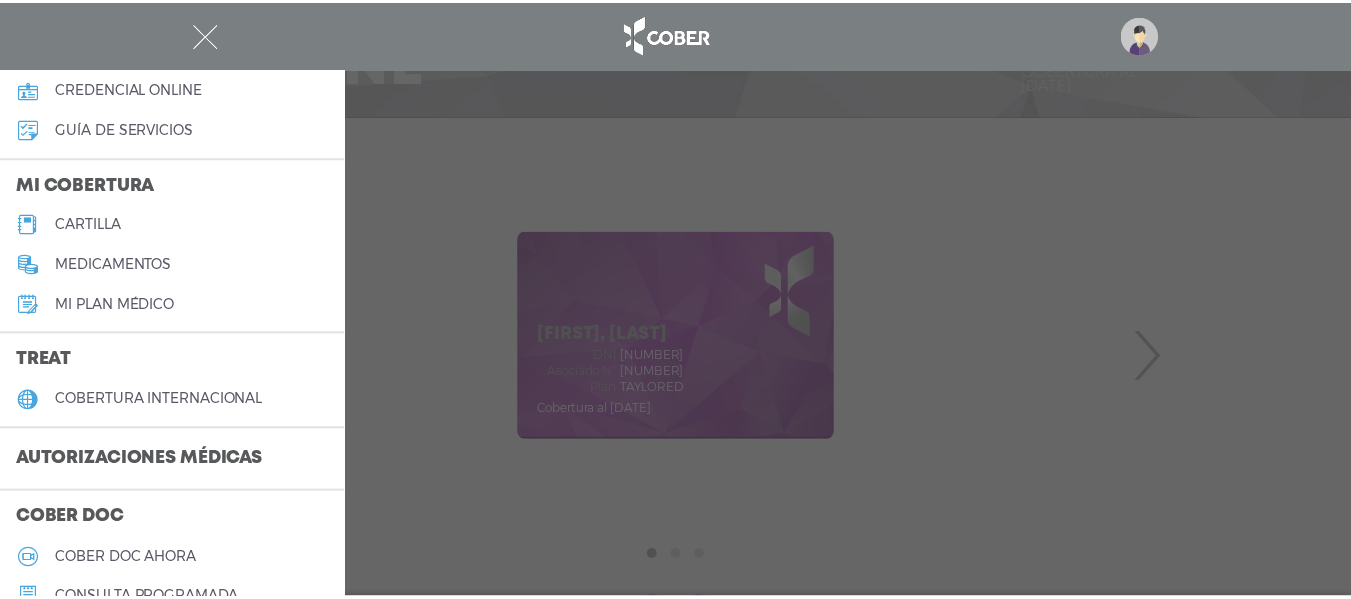 scroll, scrollTop: 0, scrollLeft: 0, axis: both 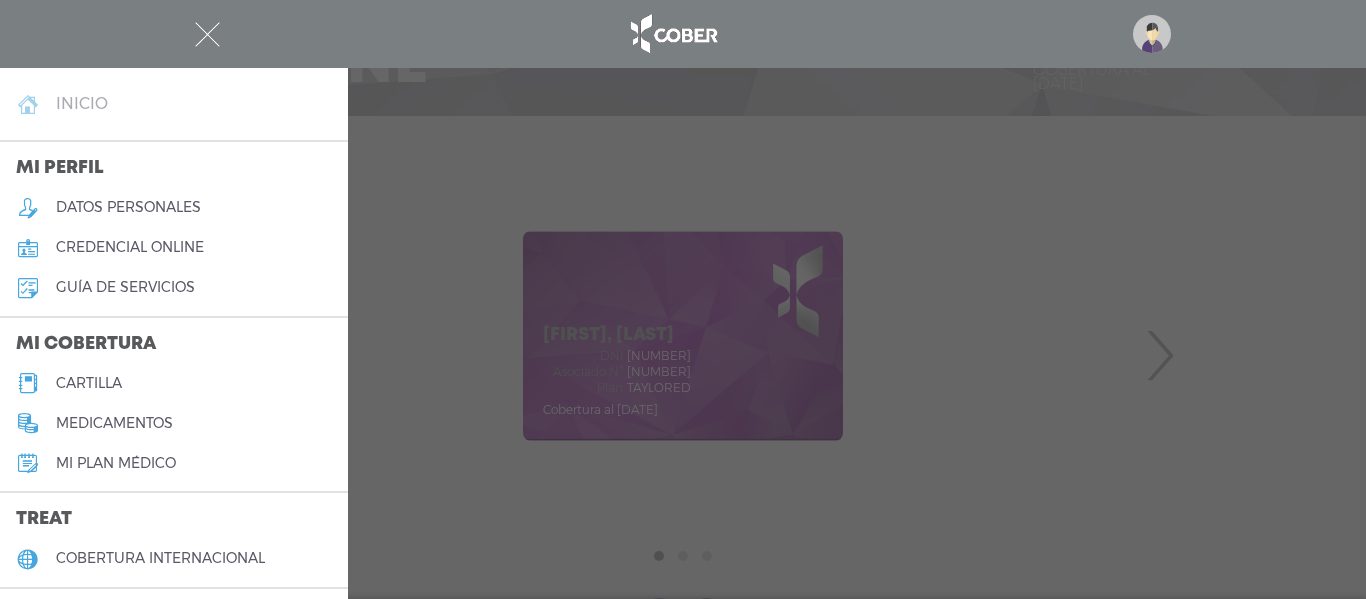 click on "inicio" at bounding box center [82, 103] 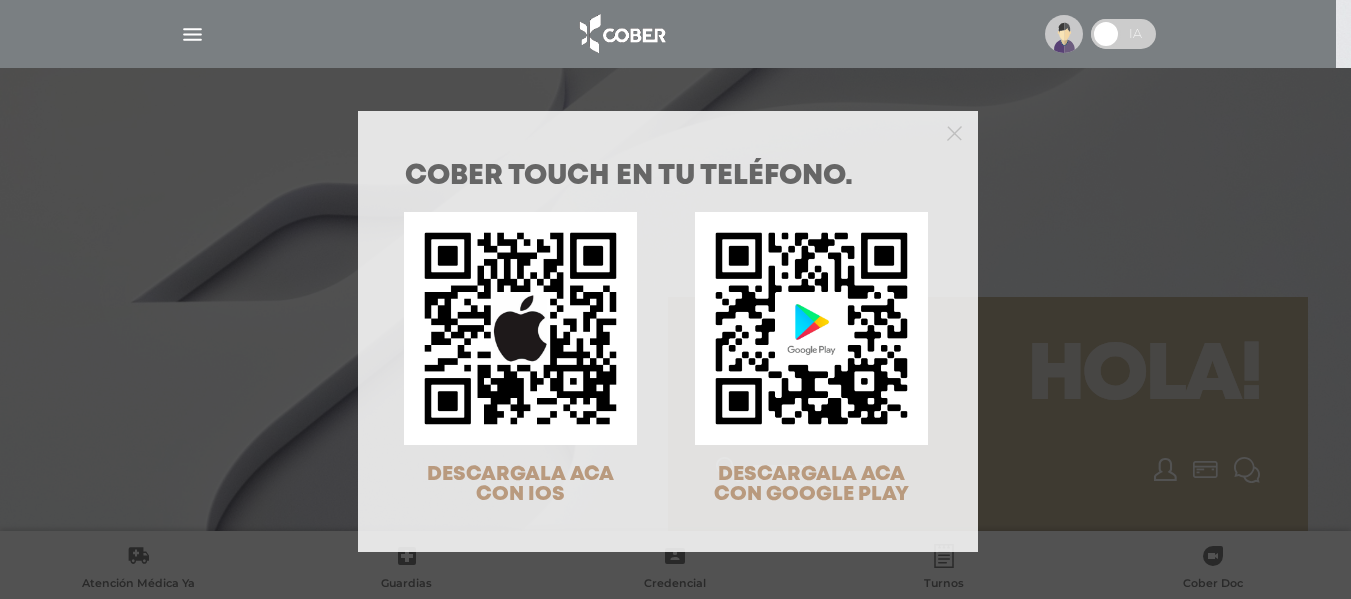 scroll, scrollTop: 0, scrollLeft: 0, axis: both 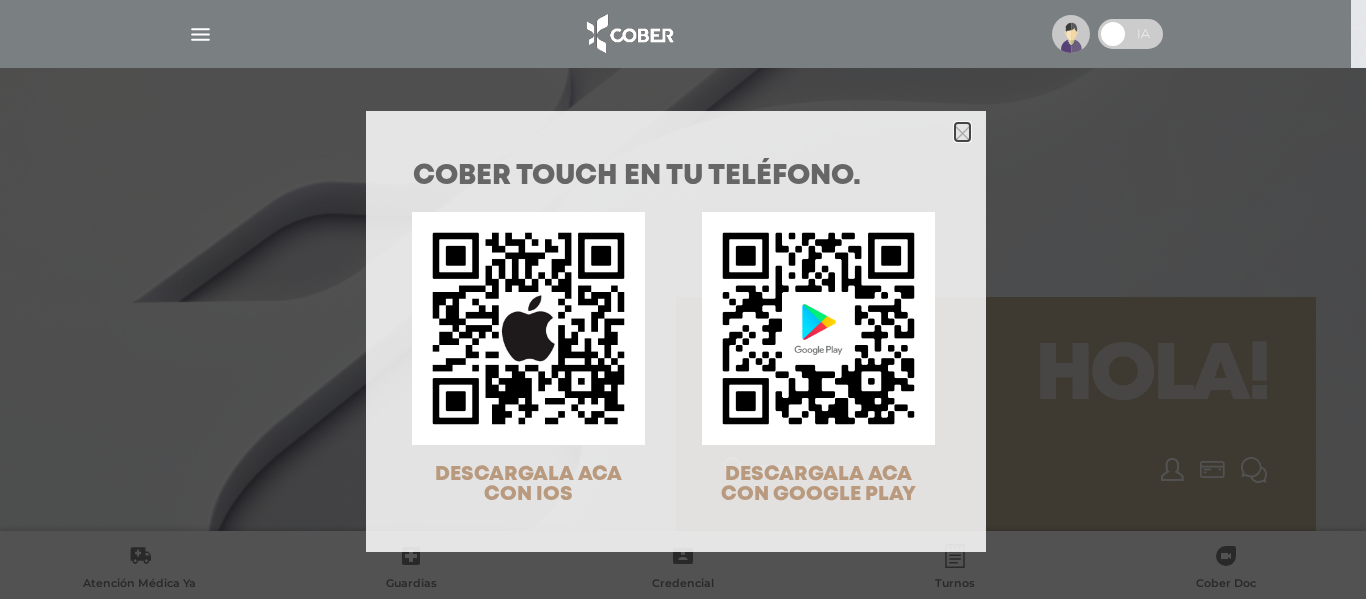 click at bounding box center (962, 133) 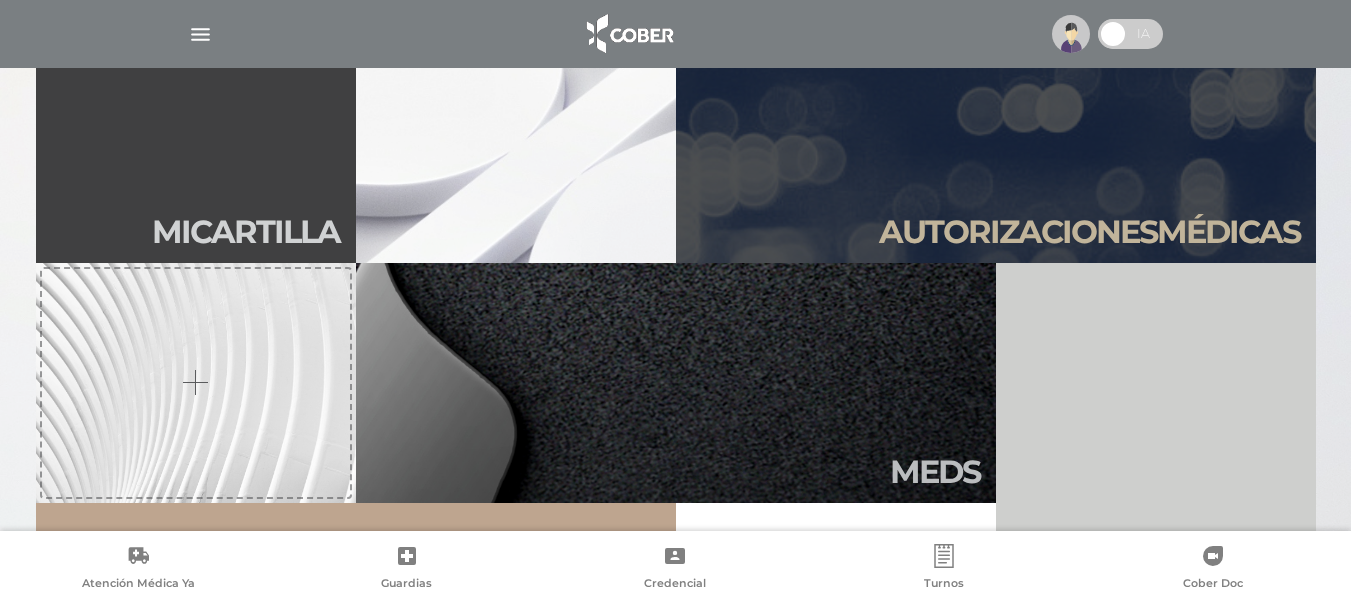 scroll, scrollTop: 509, scrollLeft: 0, axis: vertical 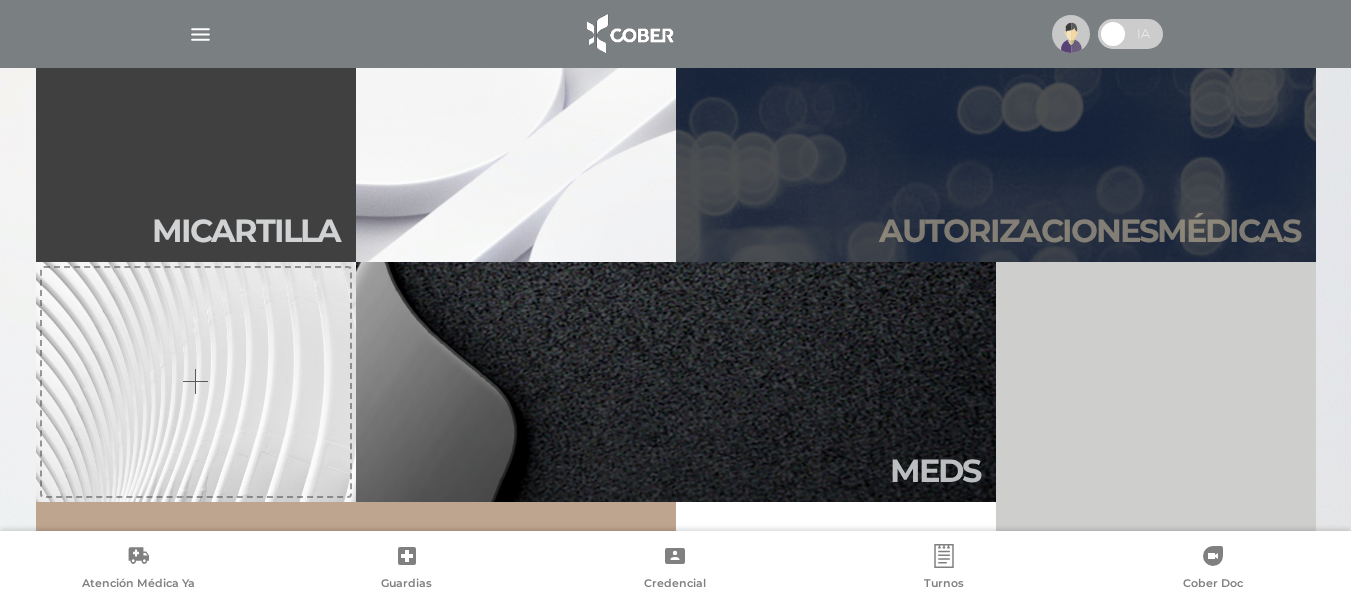 click on "Autori zaciones  médicas" at bounding box center (996, 142) 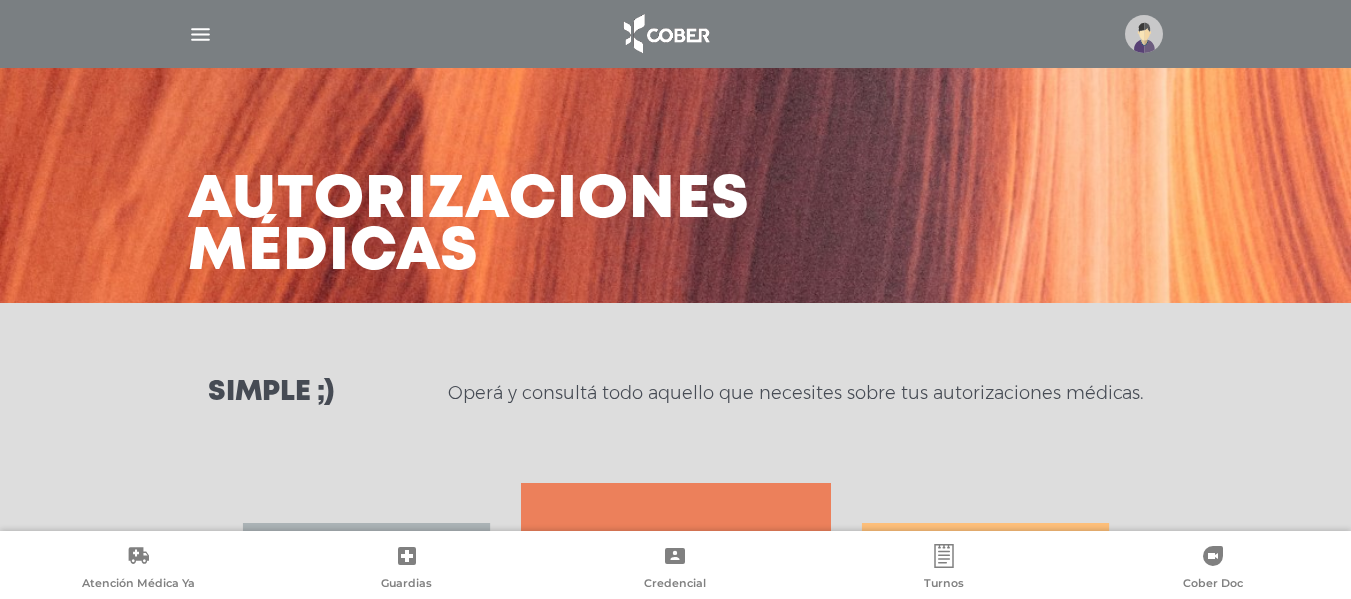 scroll, scrollTop: 405, scrollLeft: 0, axis: vertical 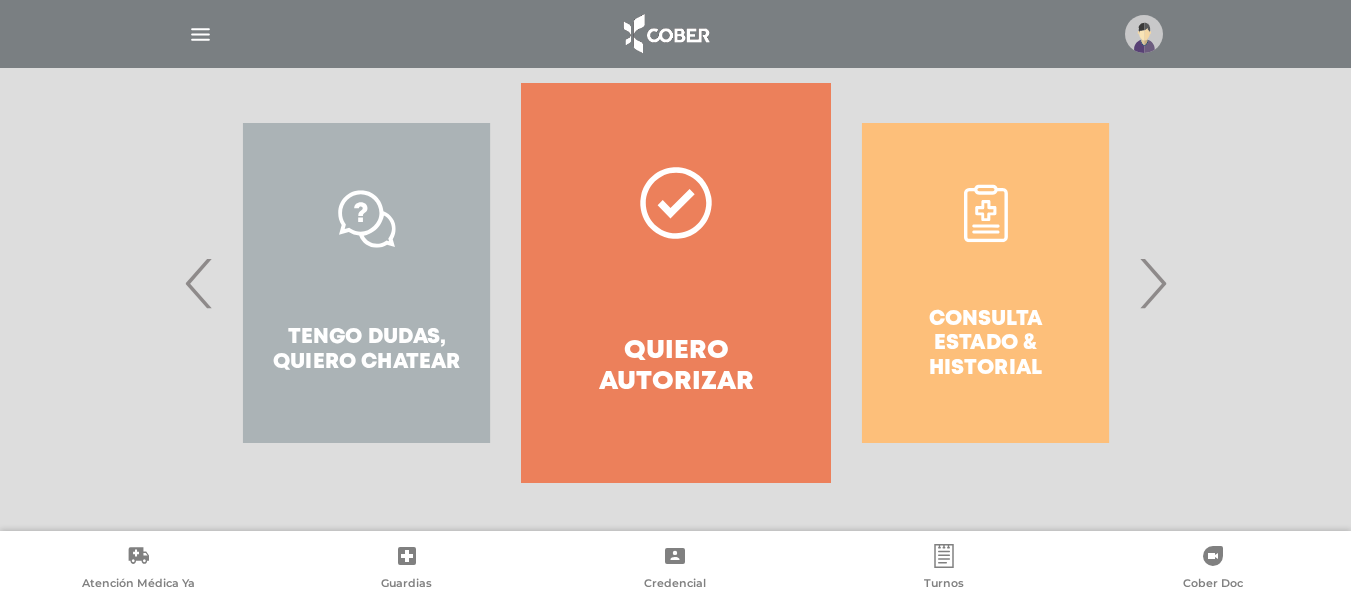 click on "Consulta estado & historial" at bounding box center (985, 283) 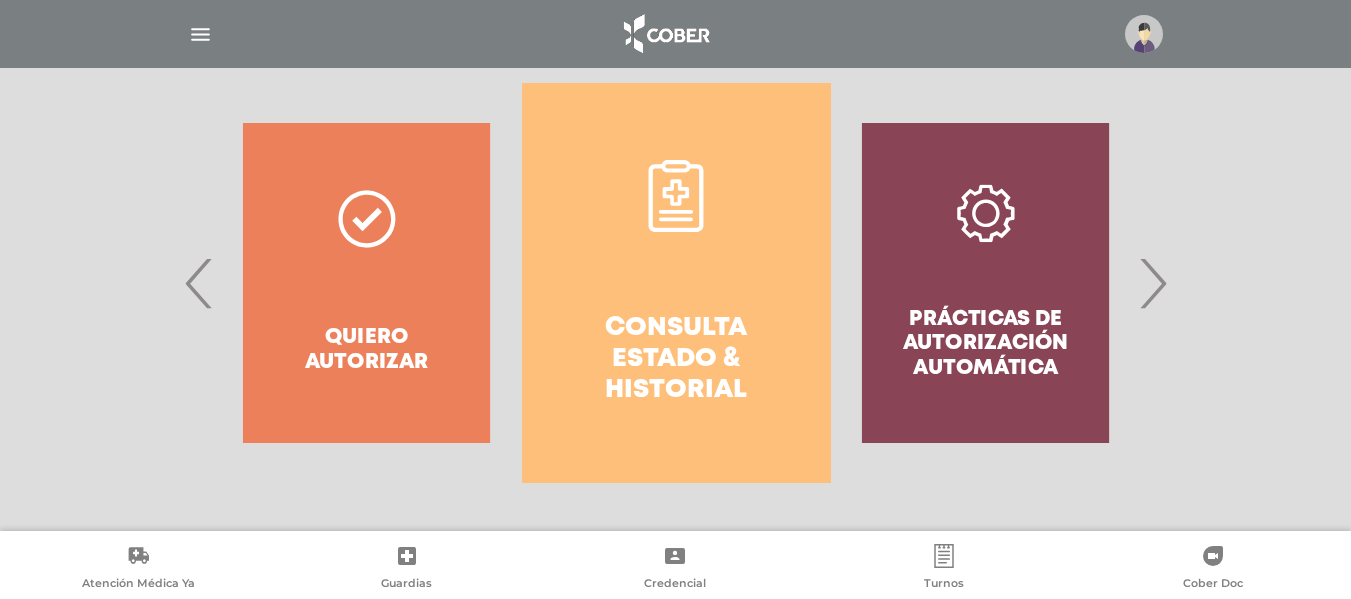 click on "›" at bounding box center [1152, 283] 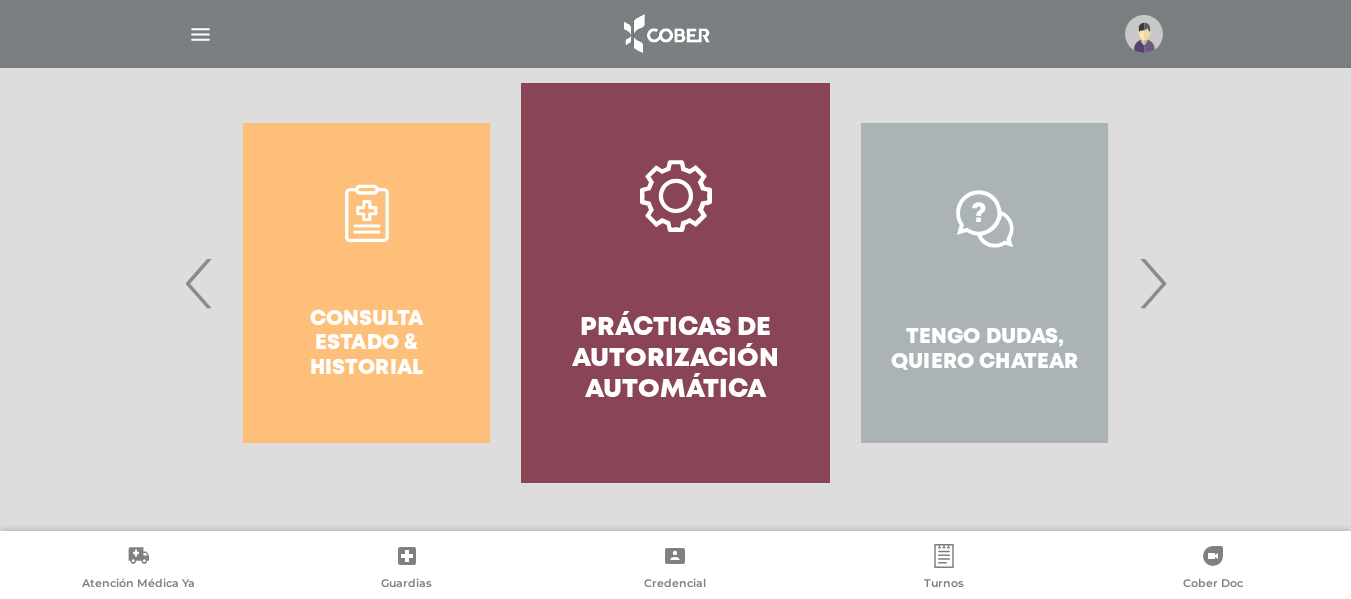 click on "›" at bounding box center [1152, 283] 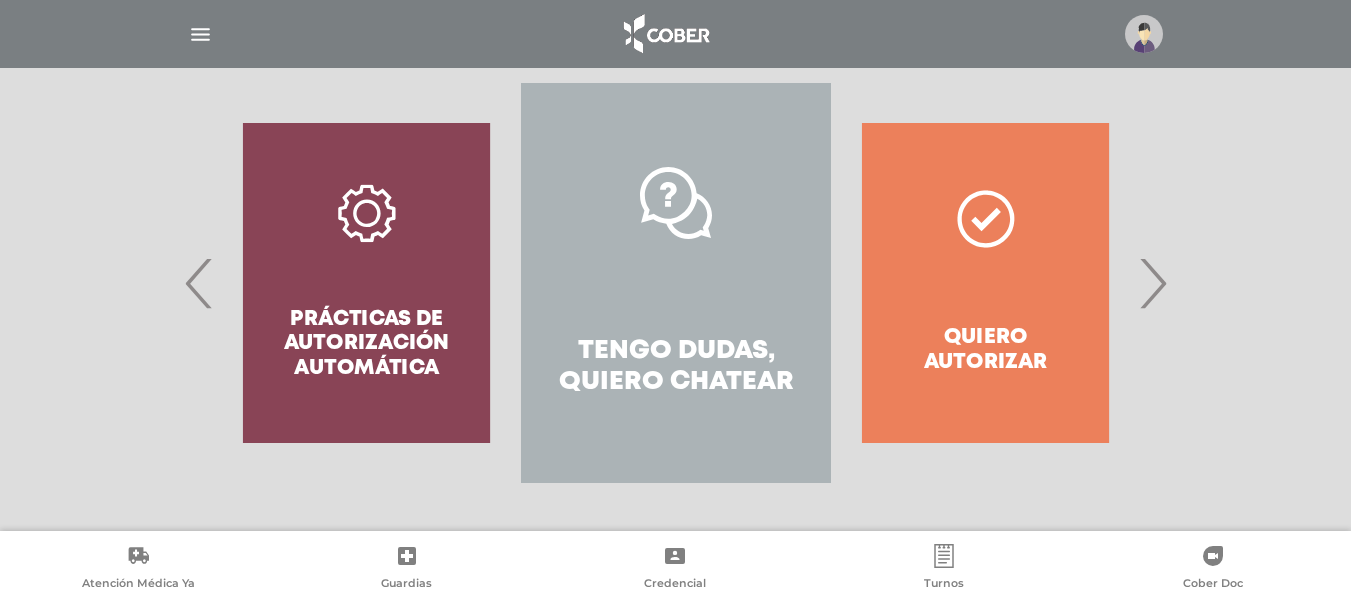 click on "›" at bounding box center (1152, 283) 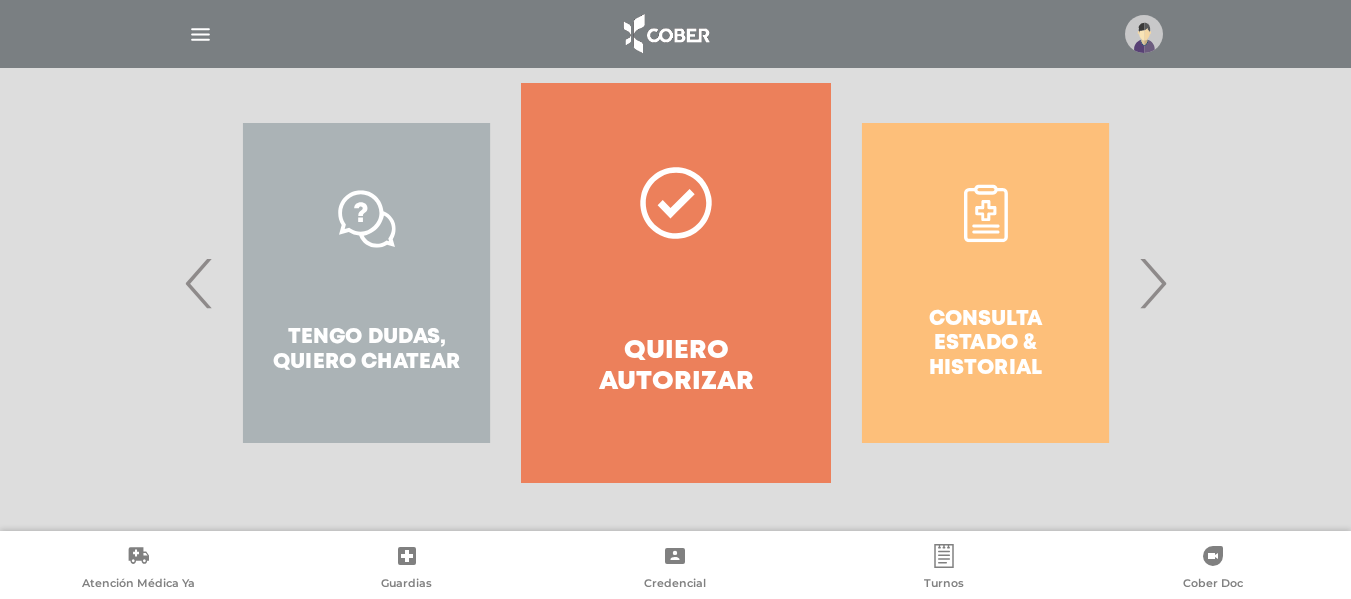 click on "›" at bounding box center (1152, 283) 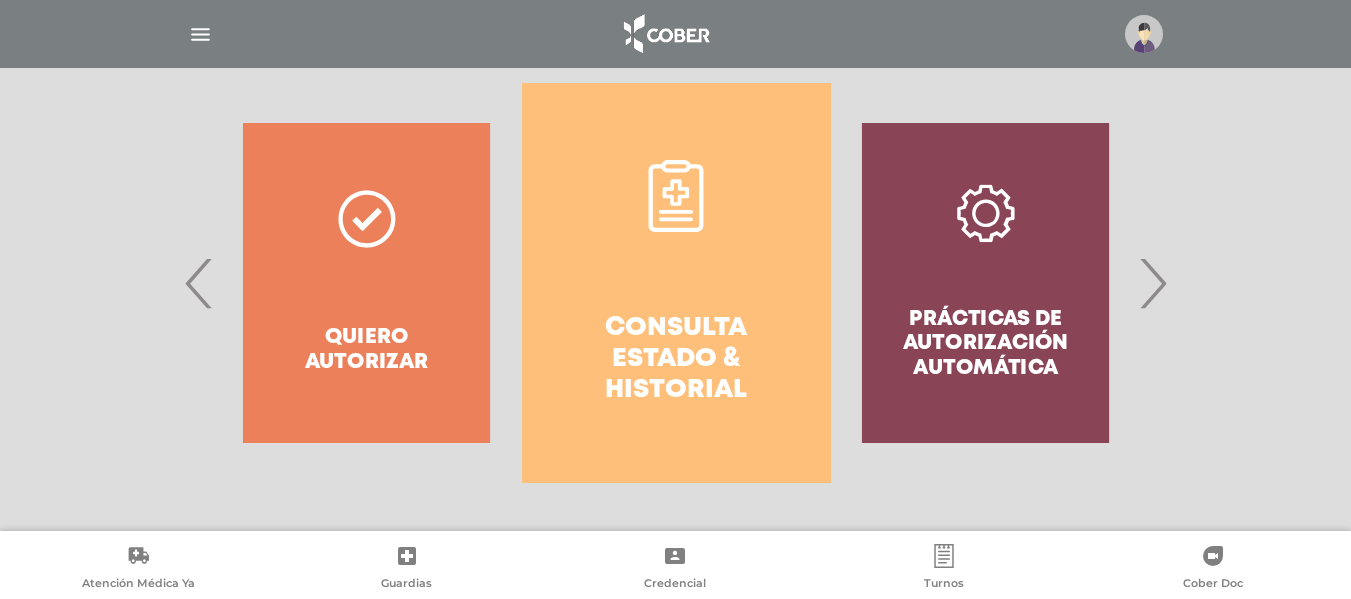 click on "Consulta estado & historial" at bounding box center [676, 283] 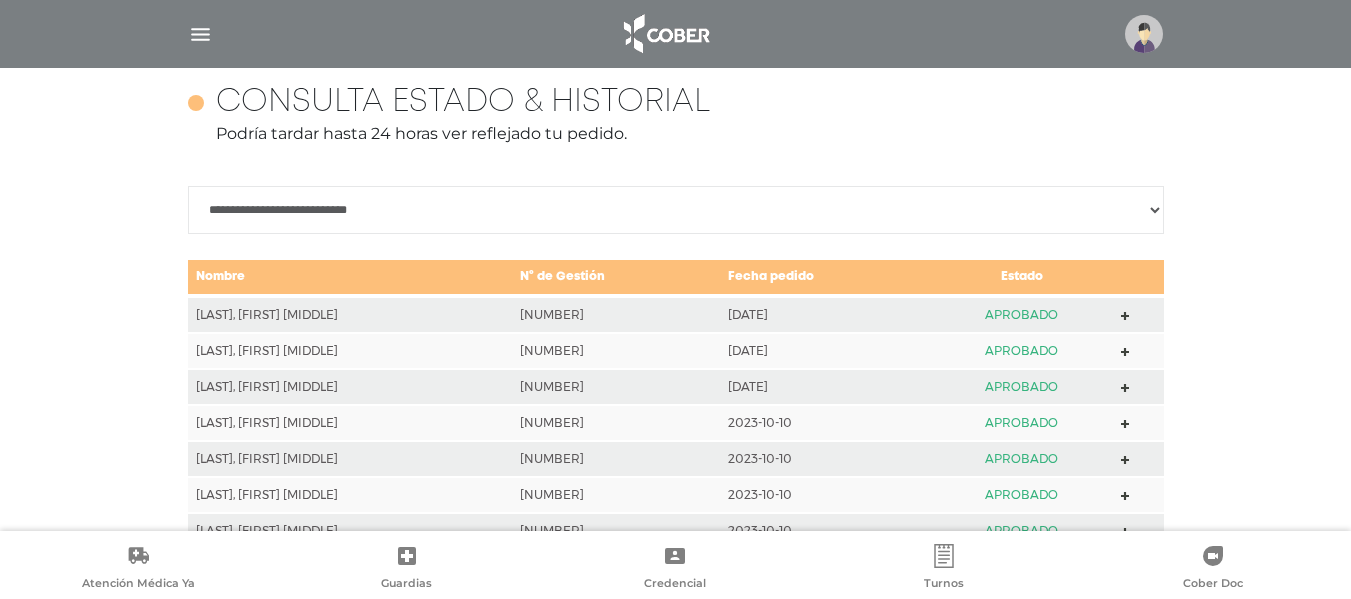 scroll, scrollTop: 943, scrollLeft: 0, axis: vertical 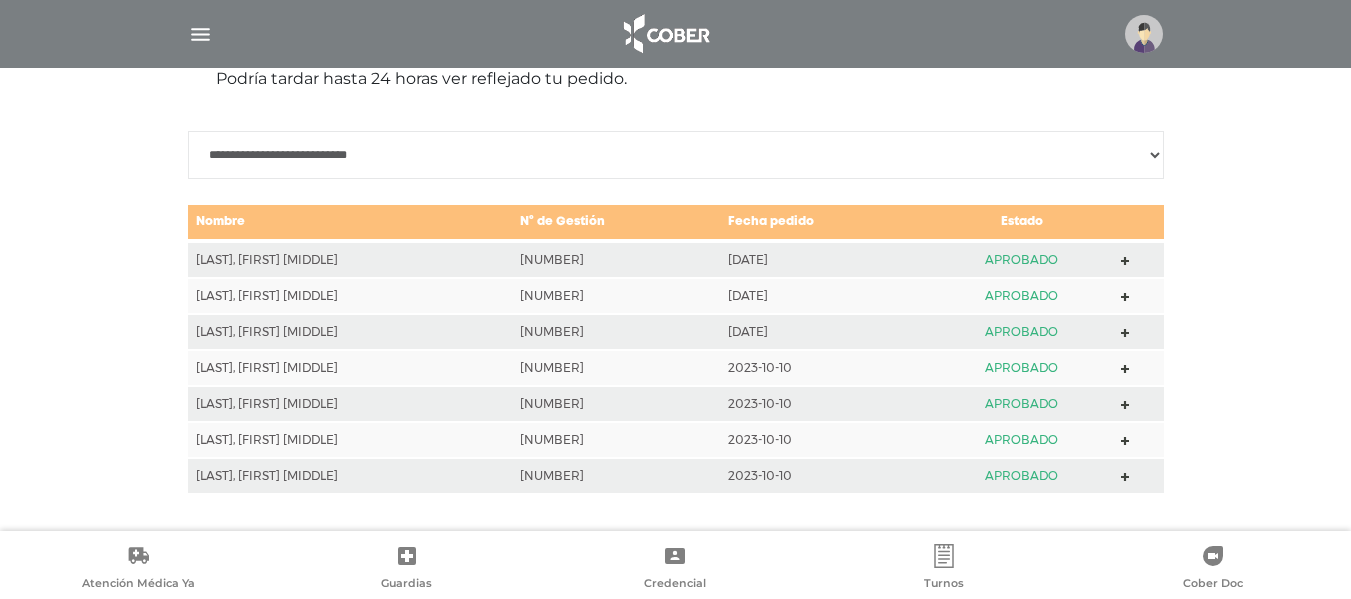 click at bounding box center [1125, 261] 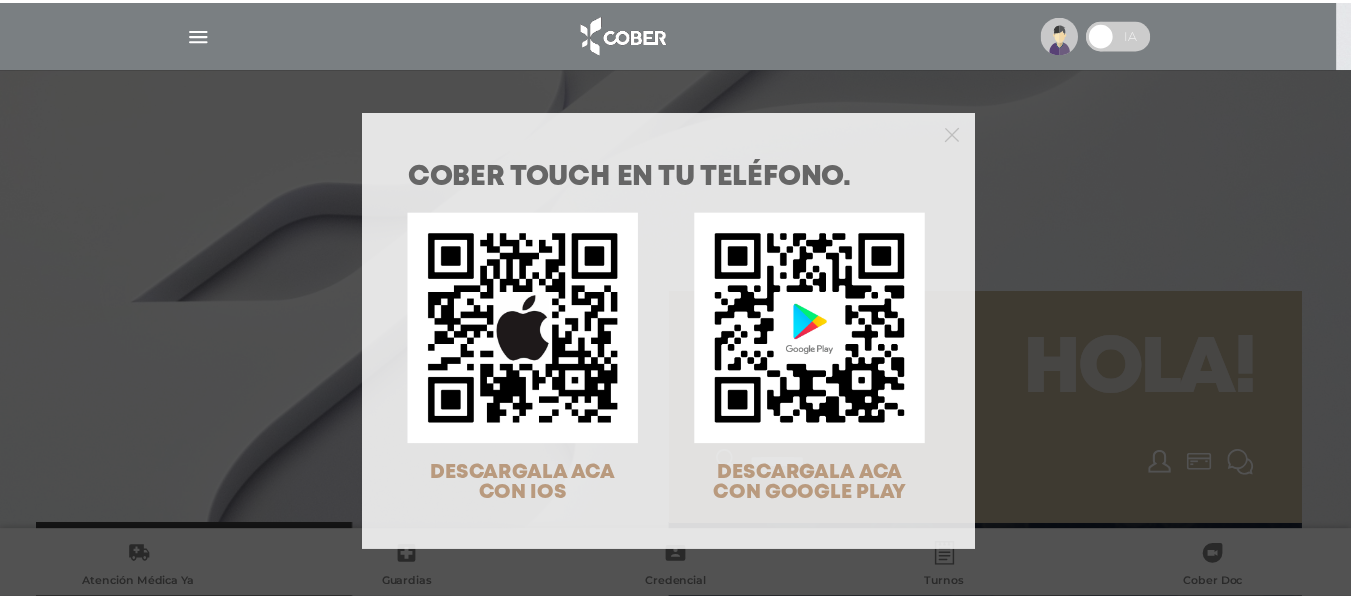 scroll, scrollTop: 0, scrollLeft: 0, axis: both 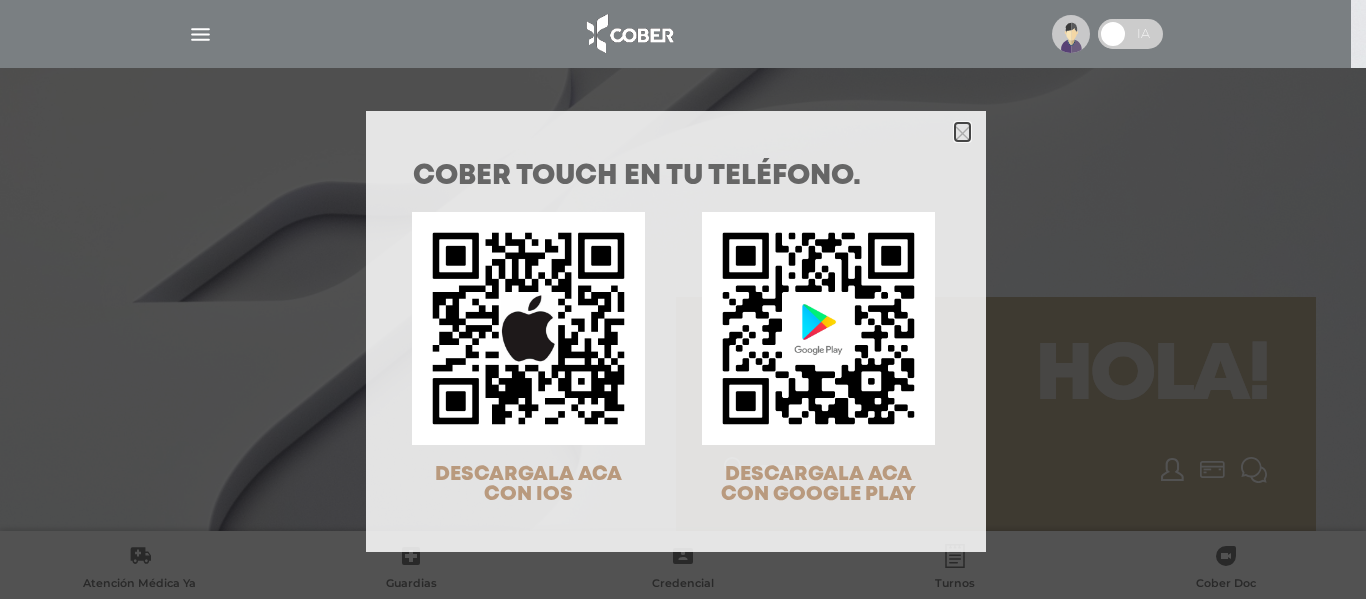 click at bounding box center (962, 133) 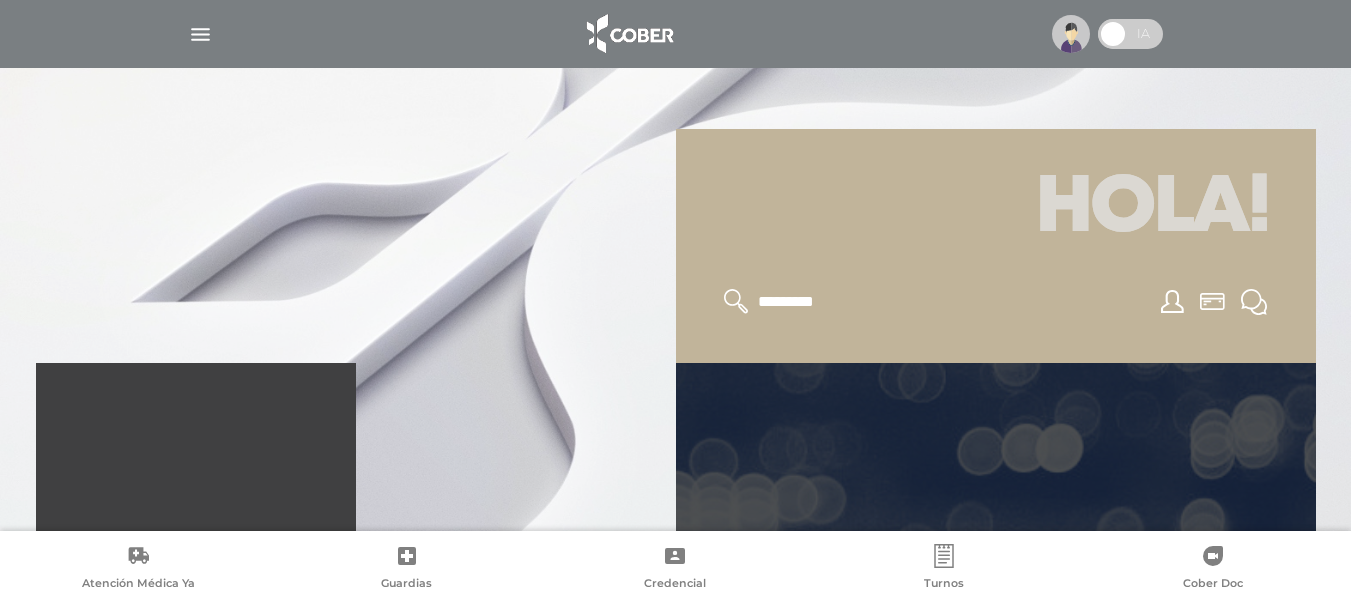 scroll, scrollTop: 0, scrollLeft: 0, axis: both 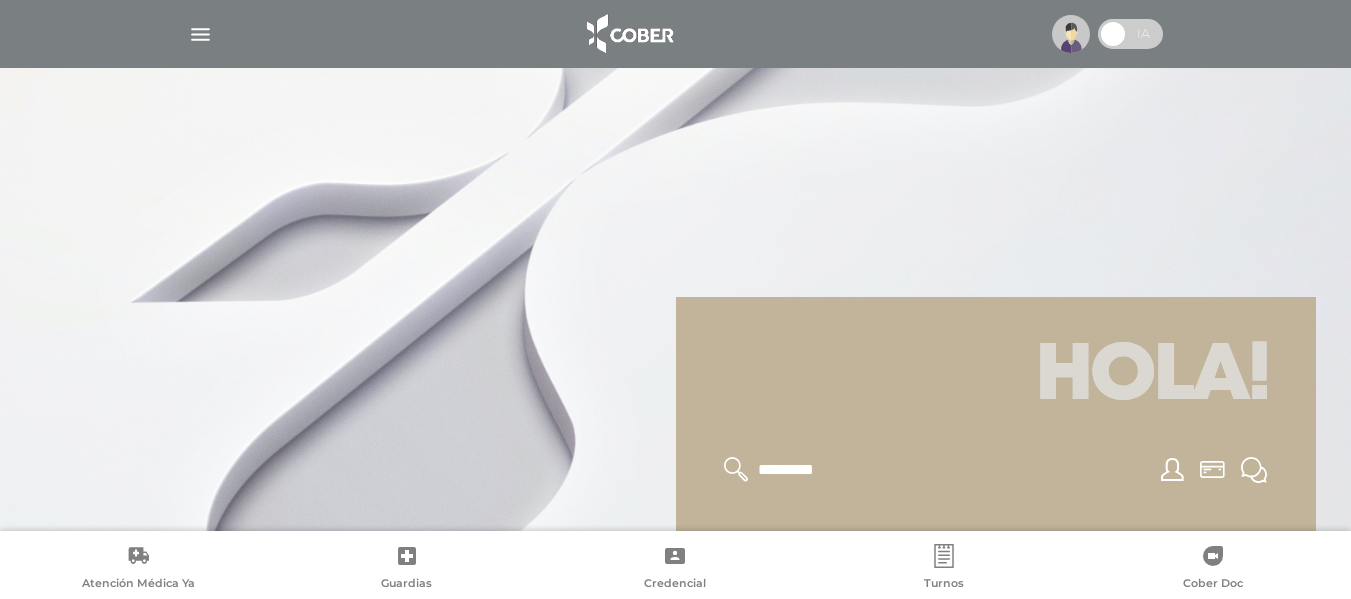 click at bounding box center [676, 34] 